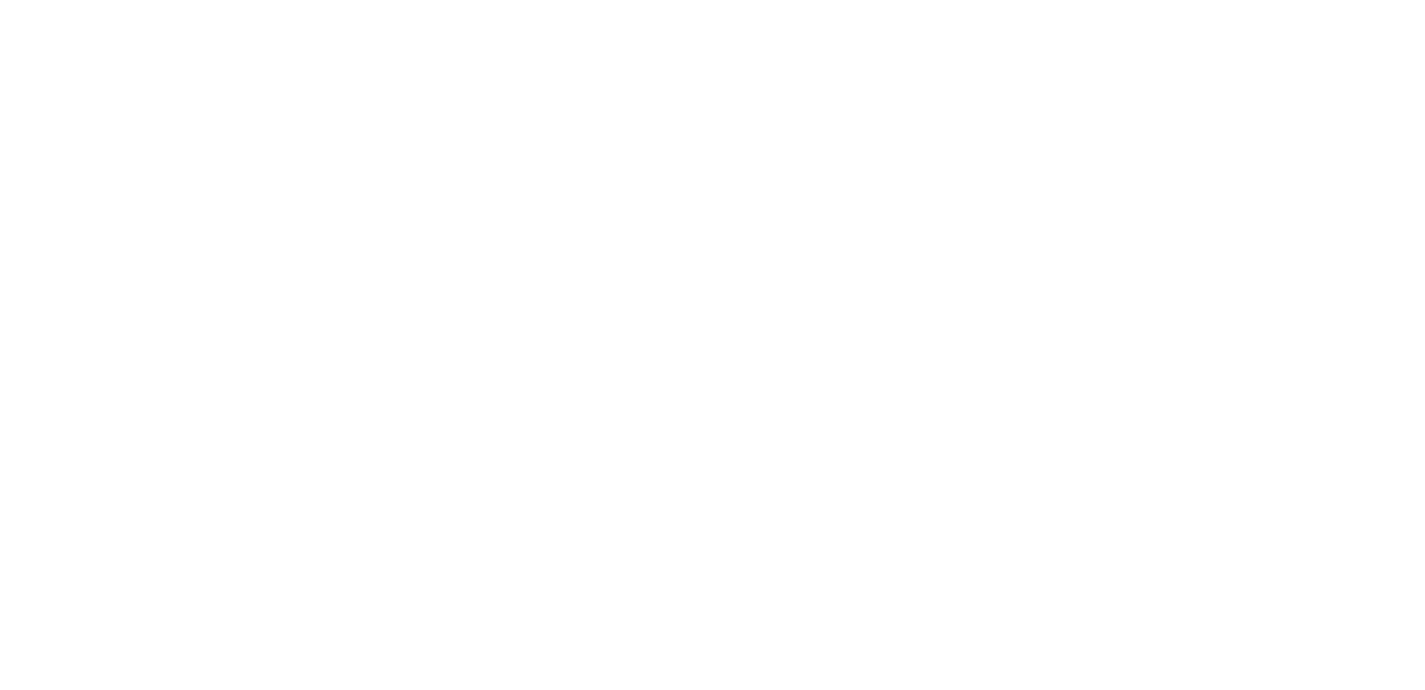 scroll, scrollTop: 0, scrollLeft: 0, axis: both 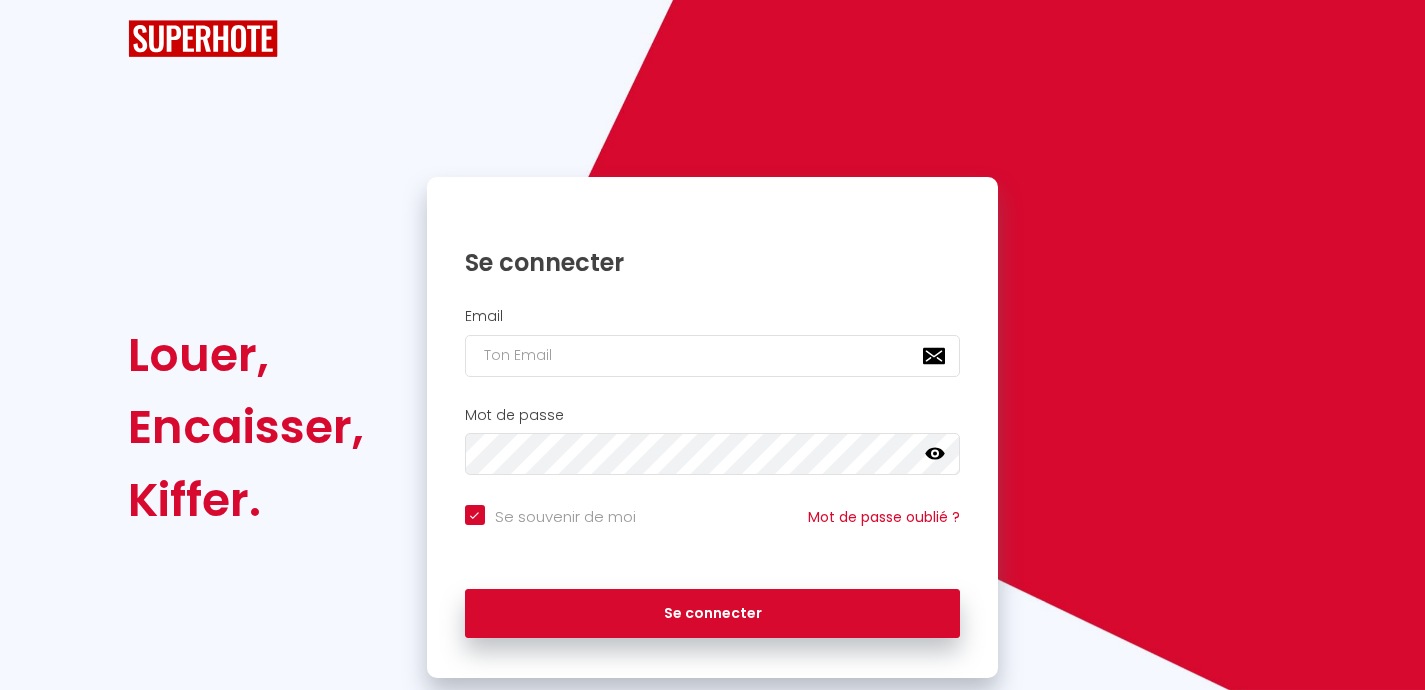 checkbox on "true" 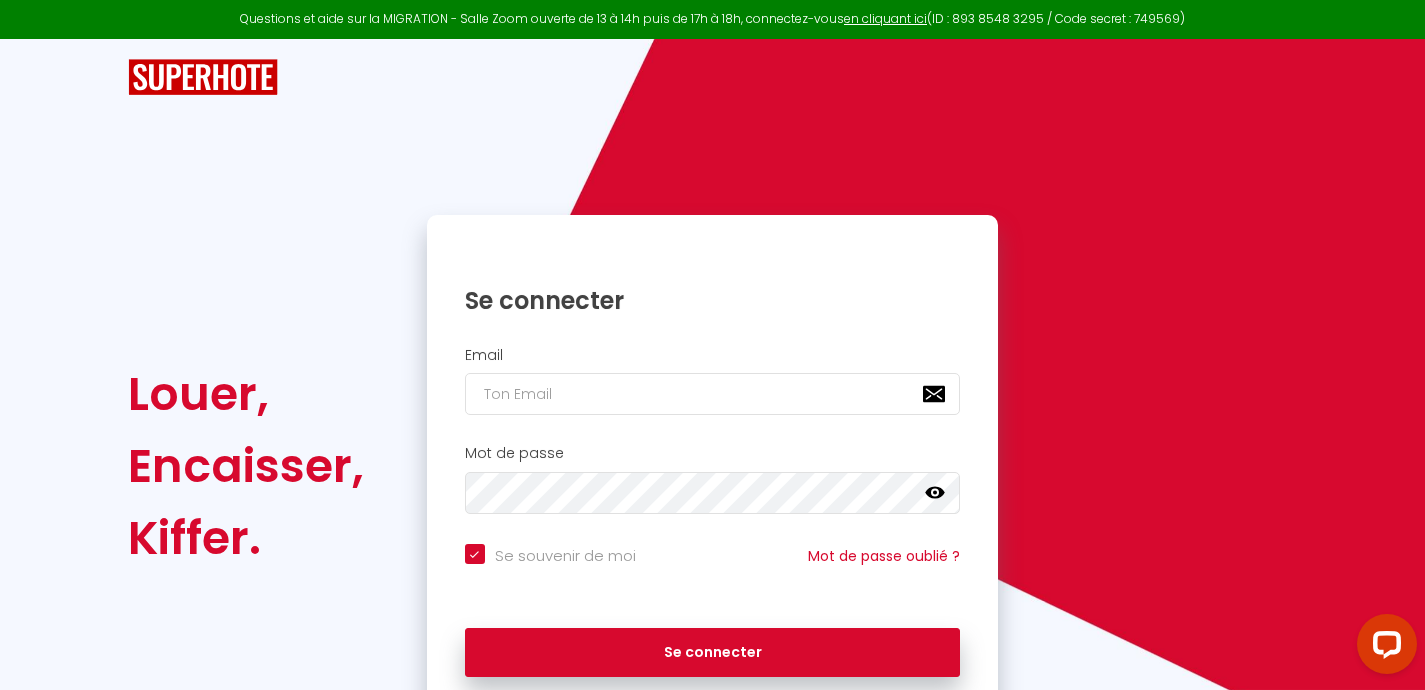 scroll, scrollTop: 0, scrollLeft: 0, axis: both 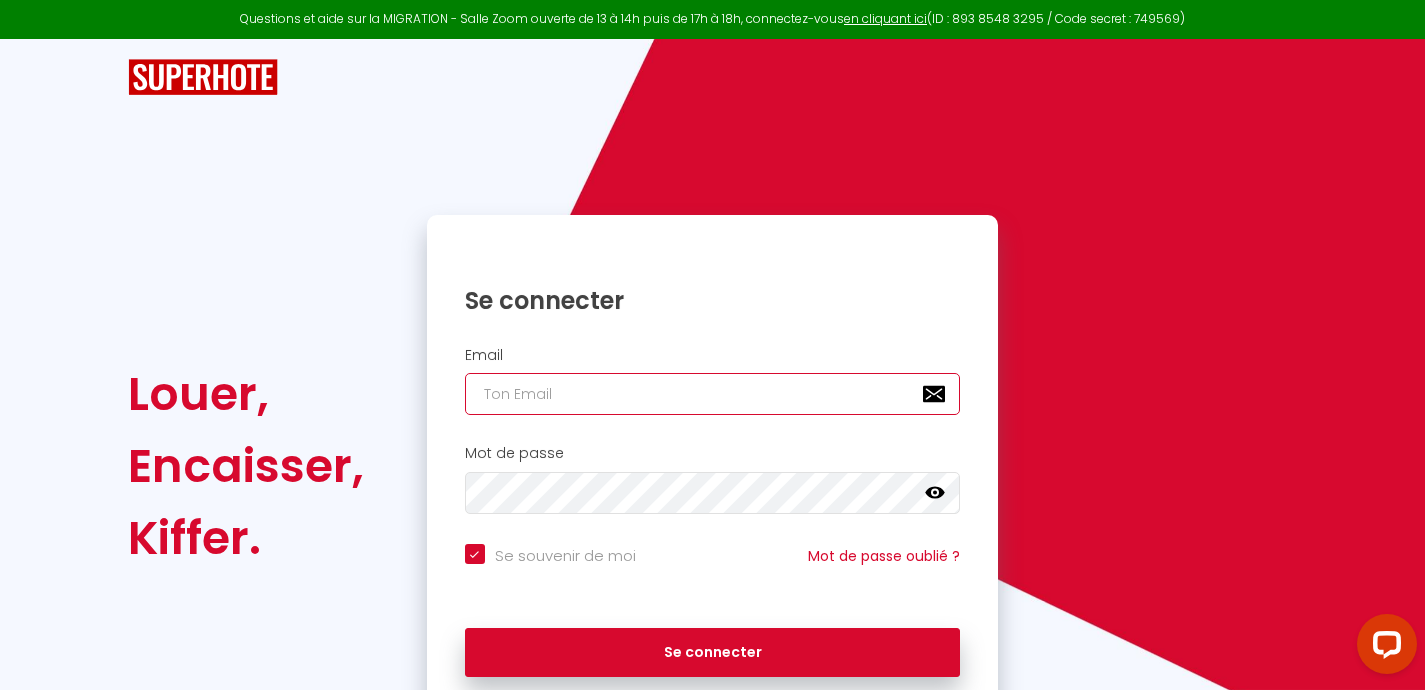 click at bounding box center (713, 394) 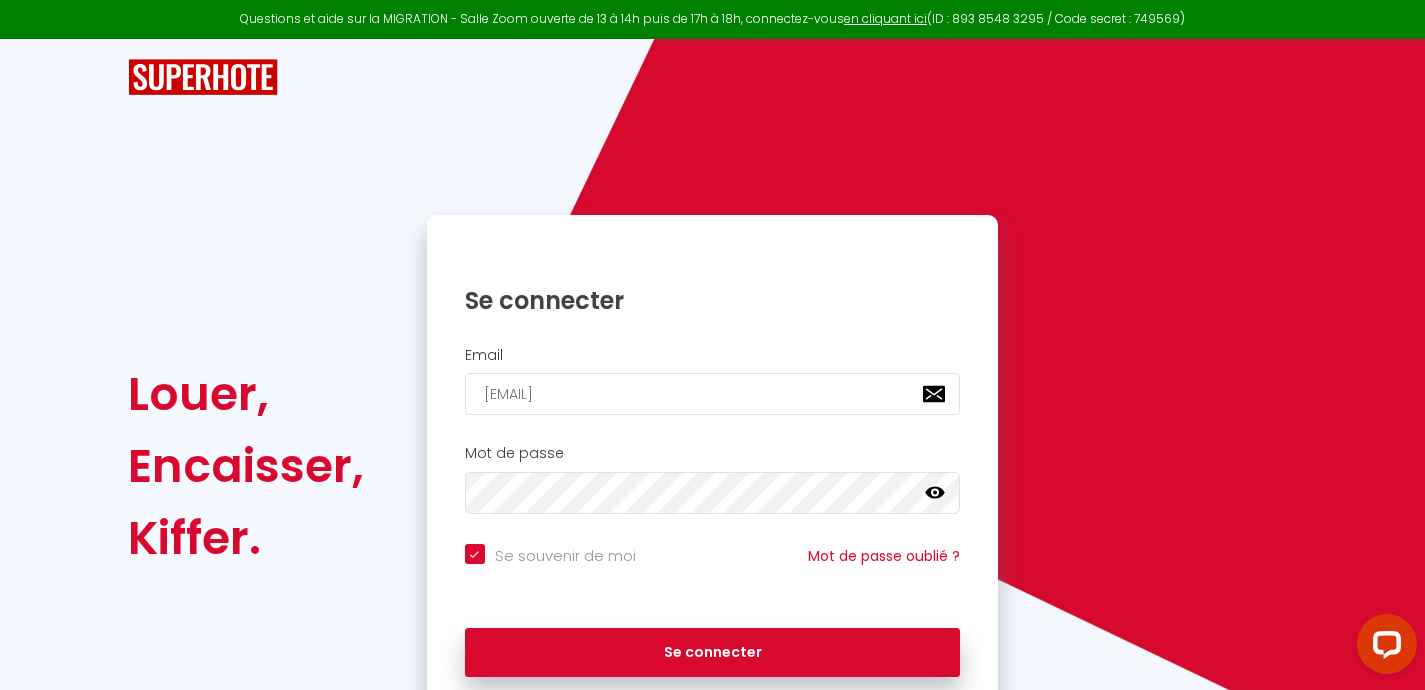 click 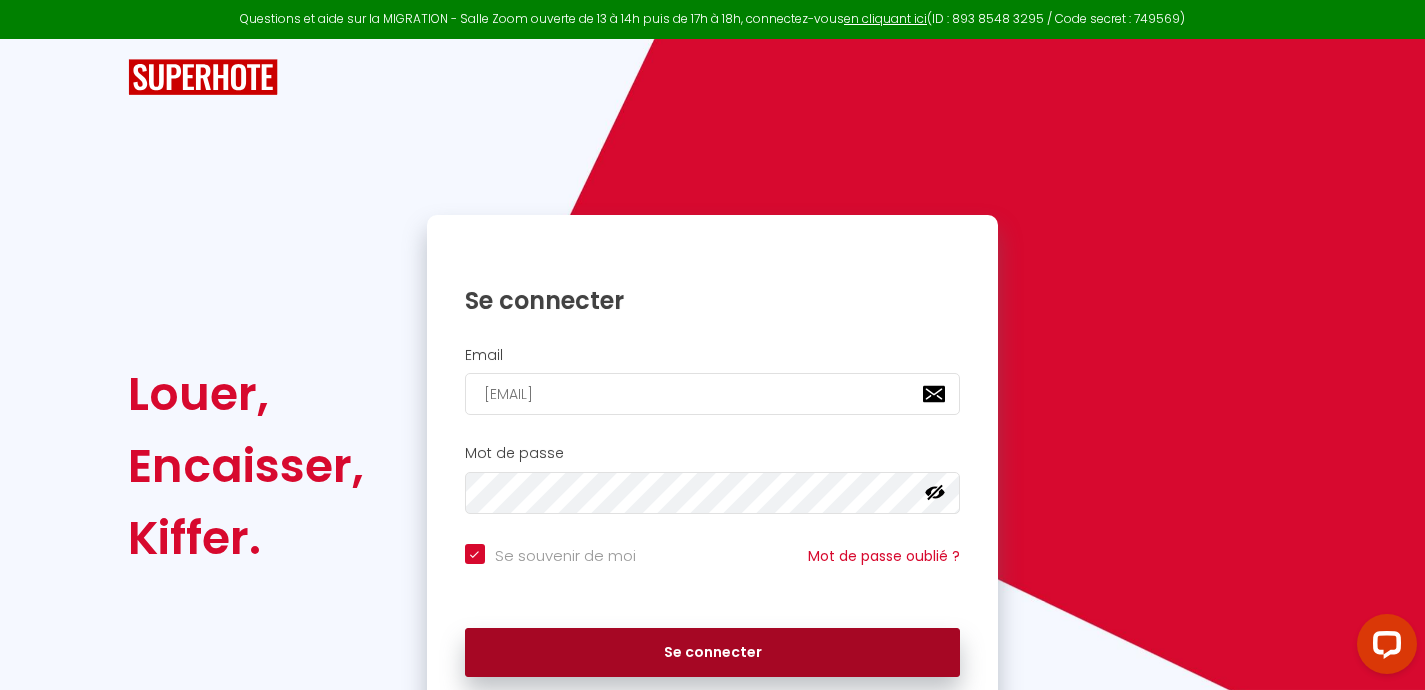 click on "Se connecter" at bounding box center (713, 653) 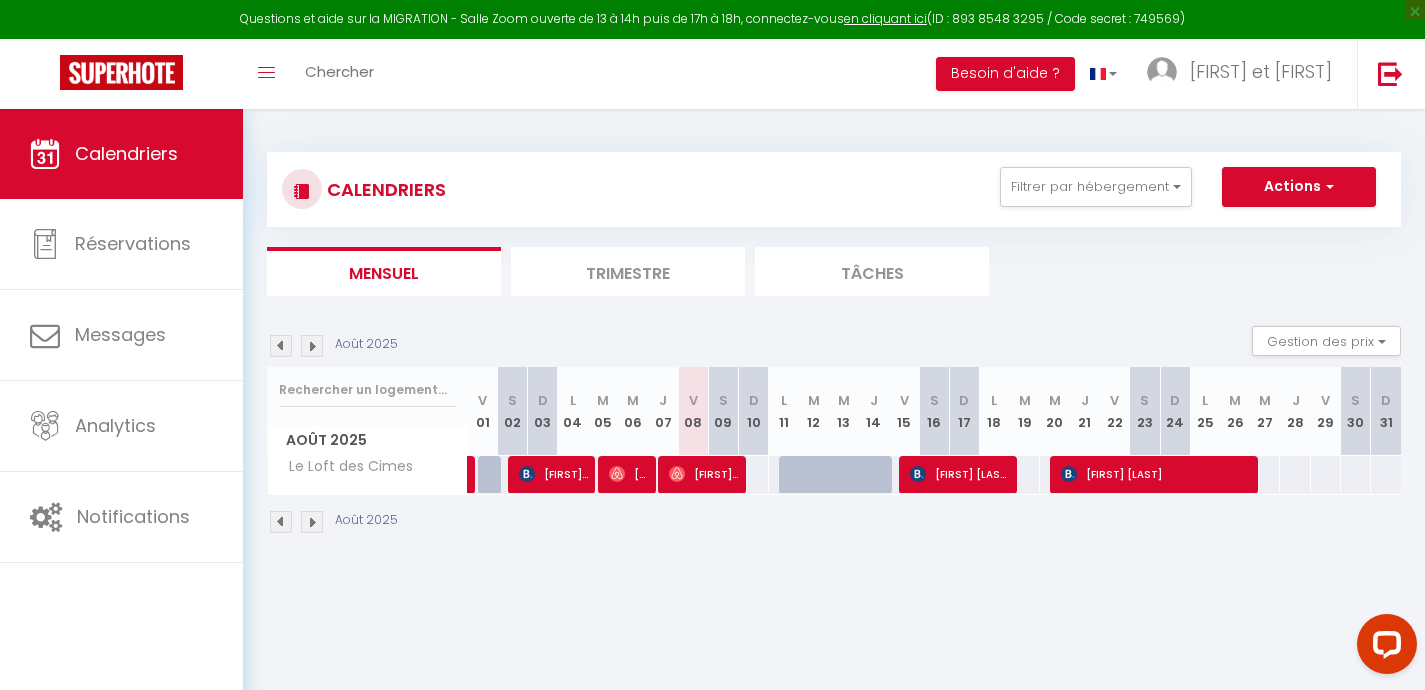 click on "100" at bounding box center [813, 474] 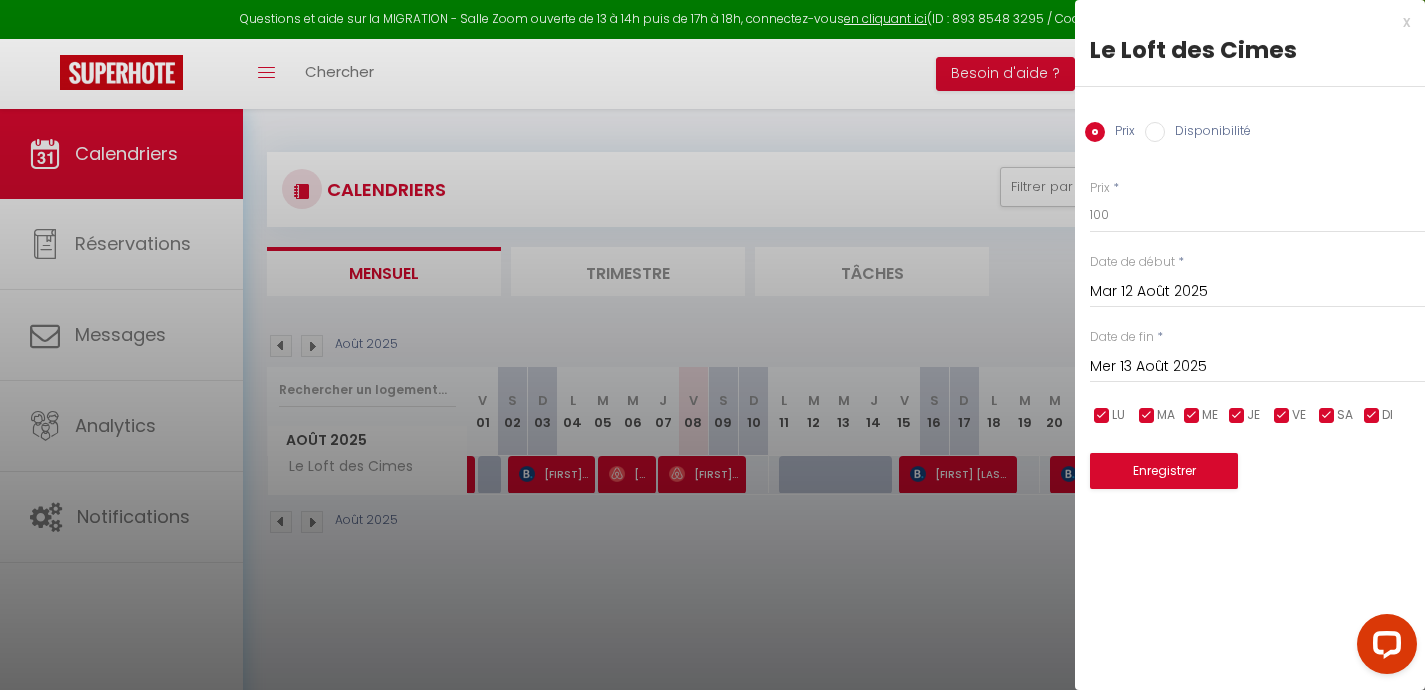 click on "Disponibilité" at bounding box center (1155, 132) 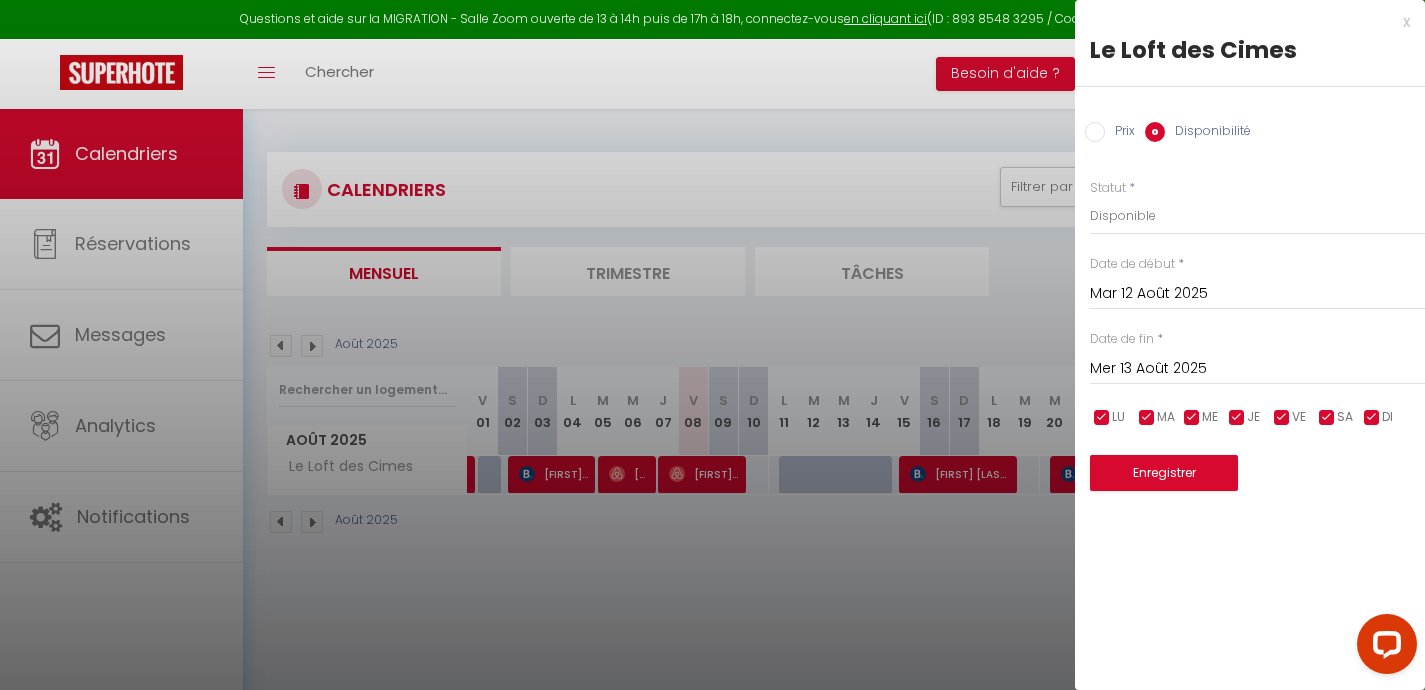 click on "Prix" at bounding box center [1095, 132] 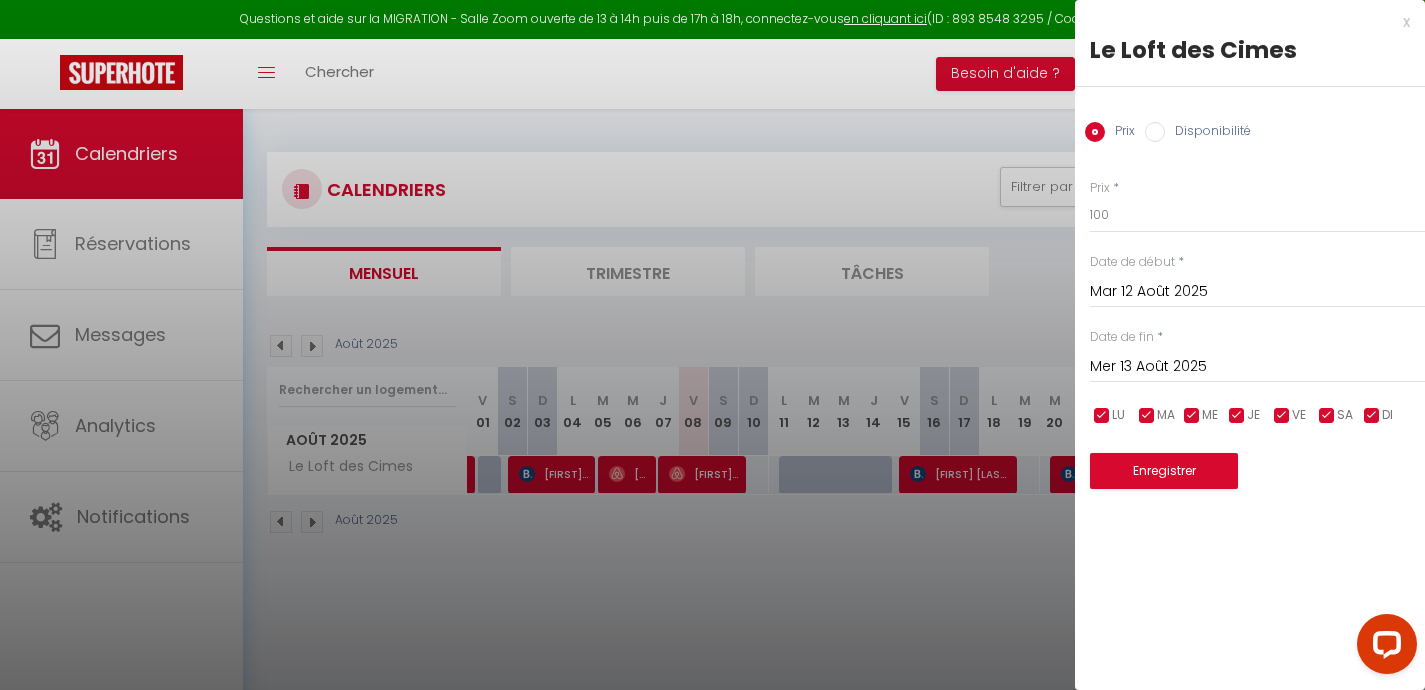 click on "Disponibilité" at bounding box center (1208, 133) 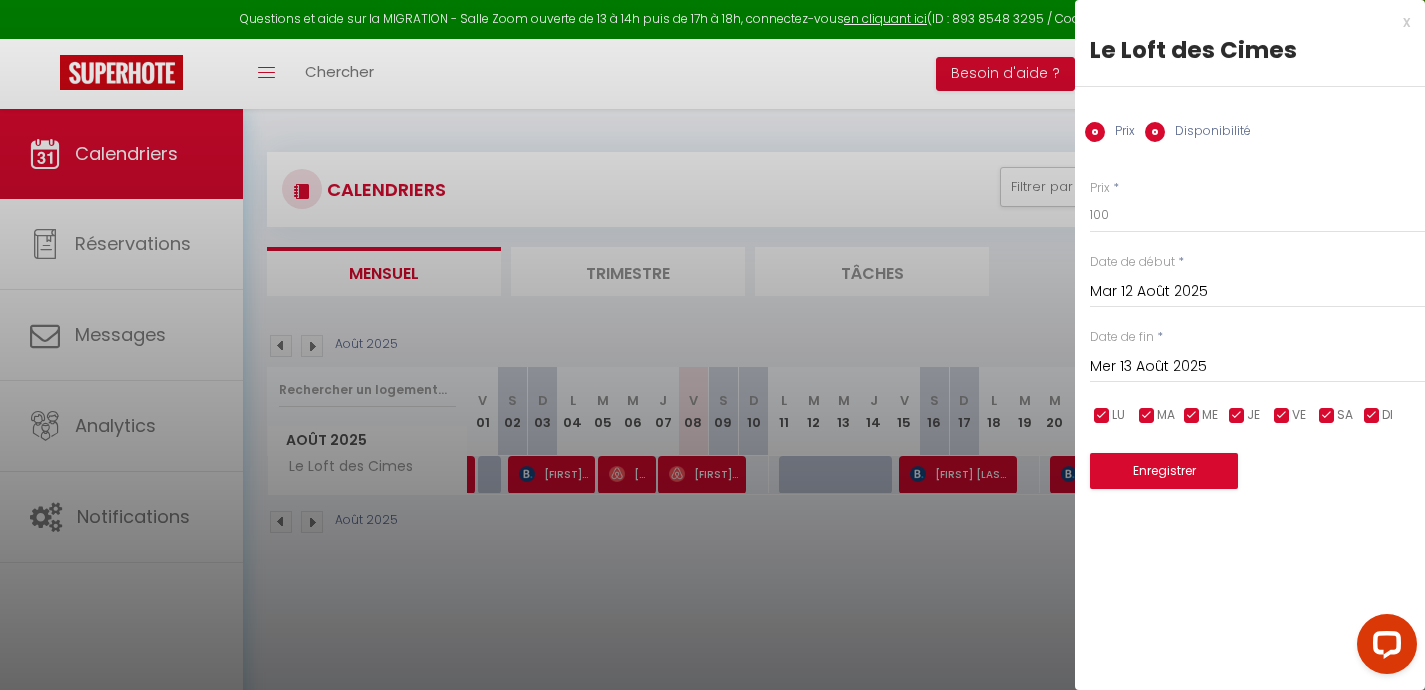 radio on "false" 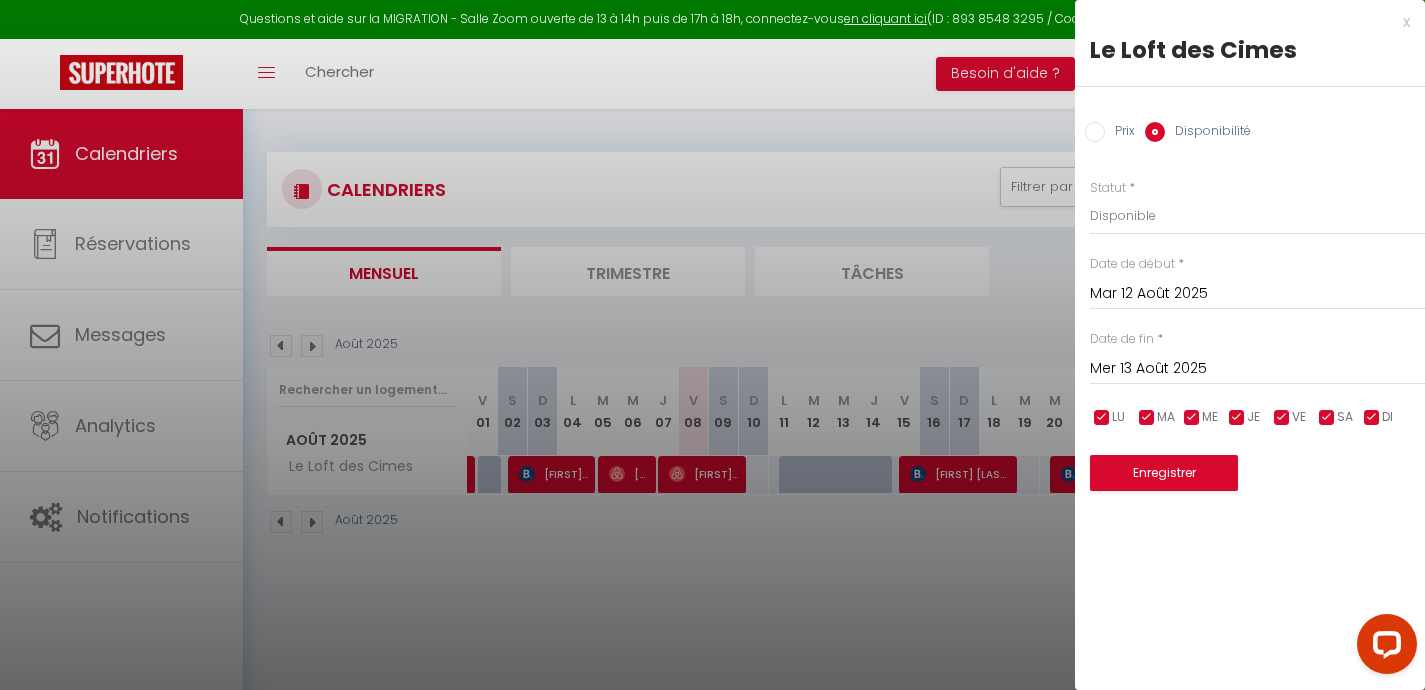 click on "x" at bounding box center [1242, 22] 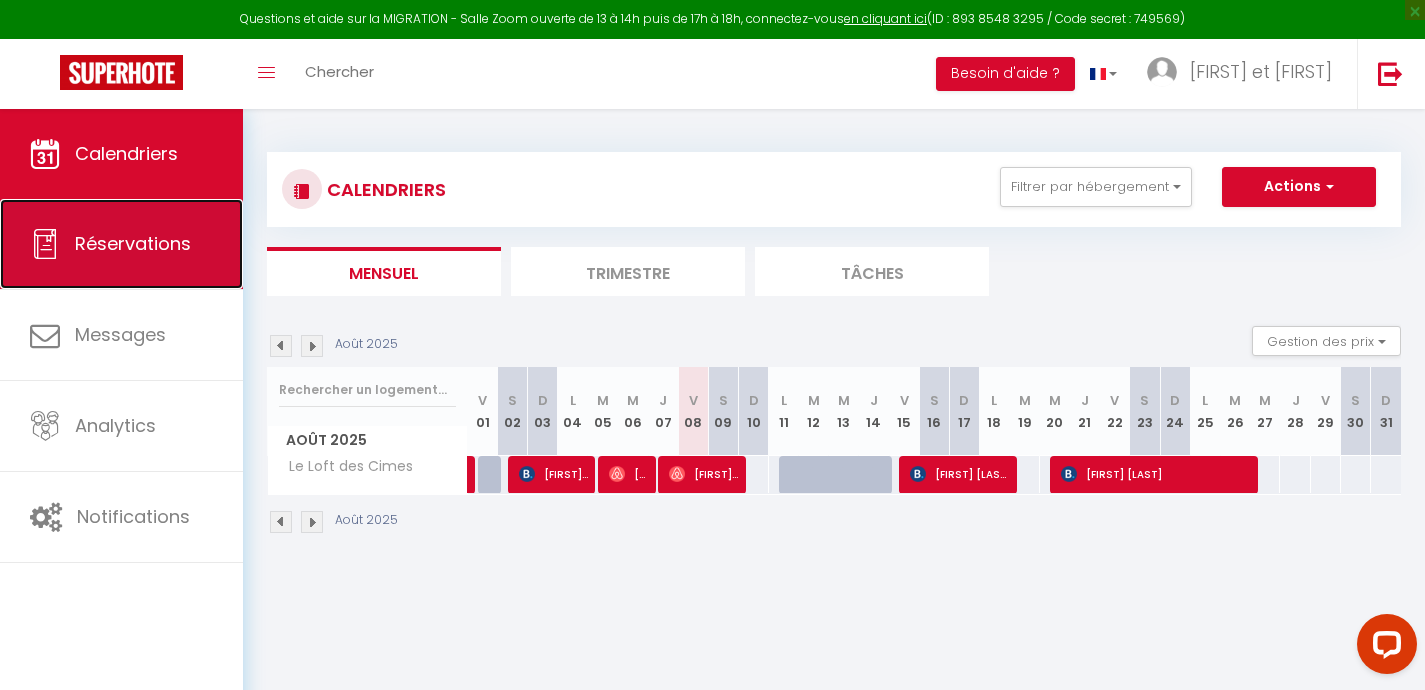 click on "Réservations" at bounding box center (121, 244) 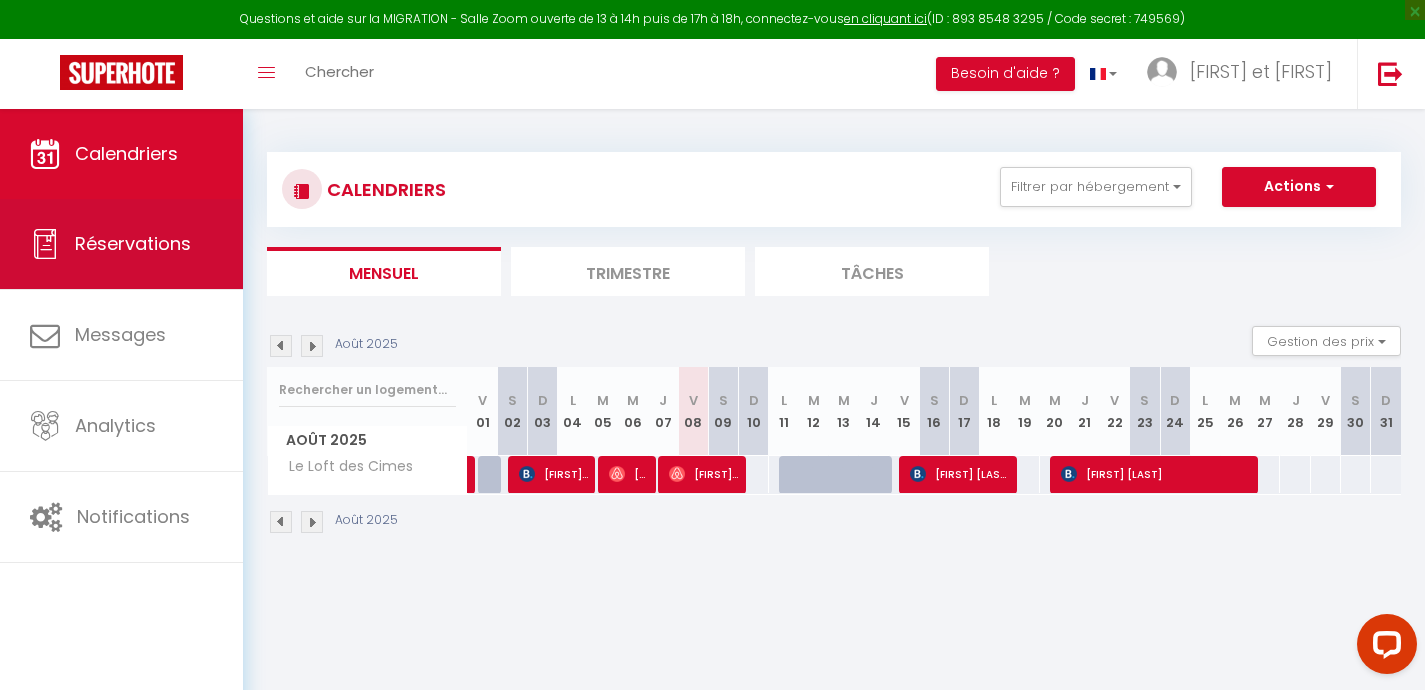select on "not_cancelled" 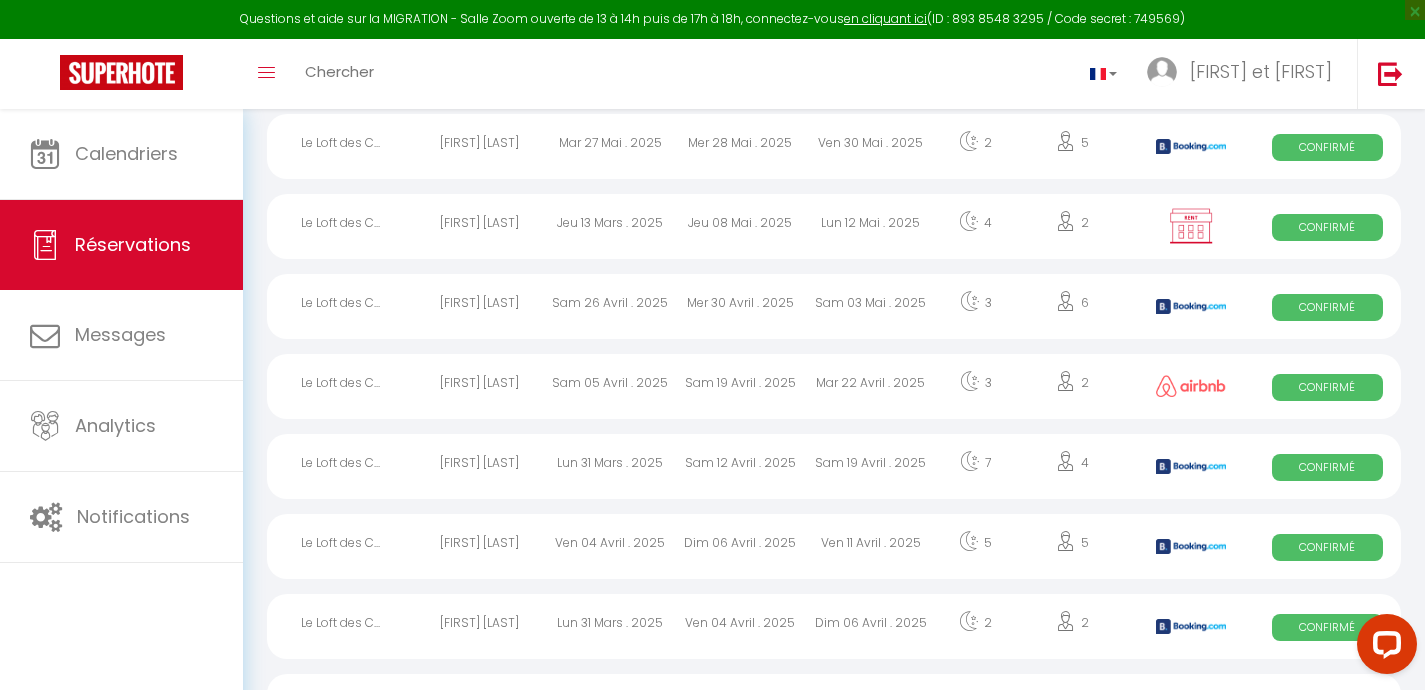 scroll, scrollTop: 331, scrollLeft: 0, axis: vertical 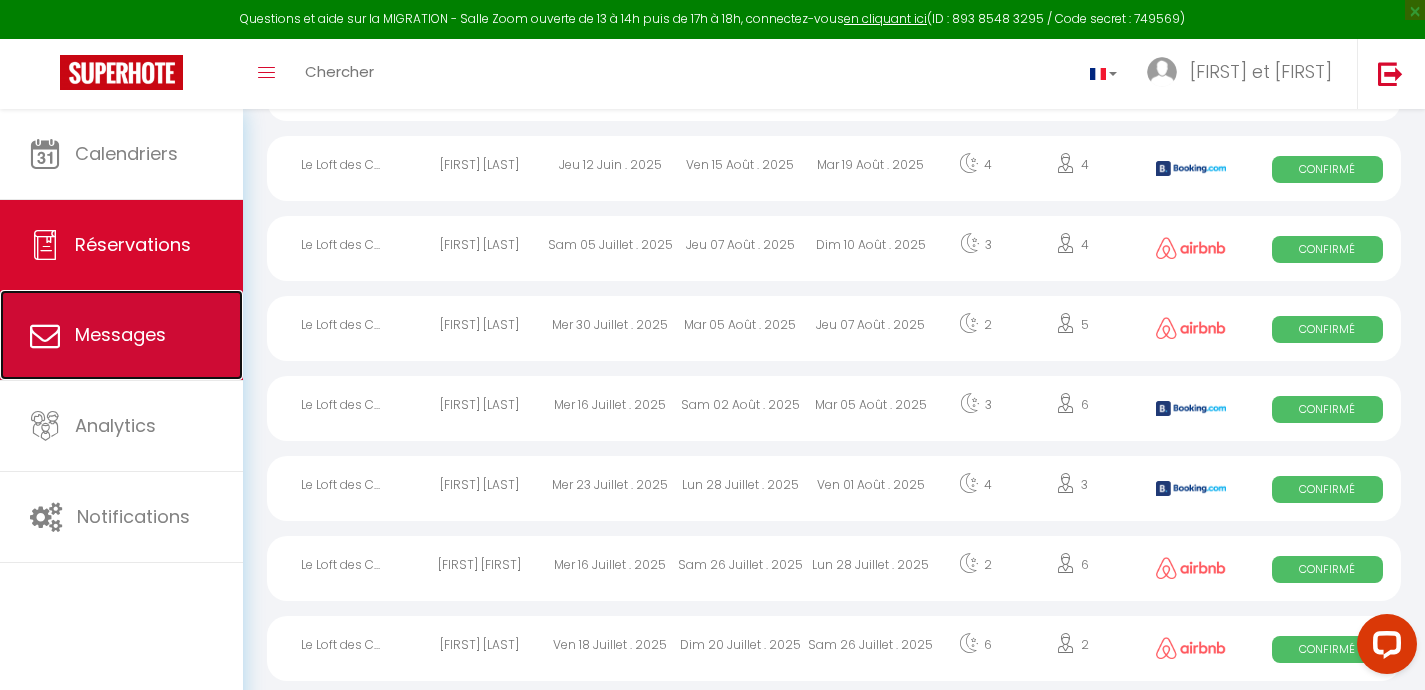 click on "Messages" at bounding box center [121, 335] 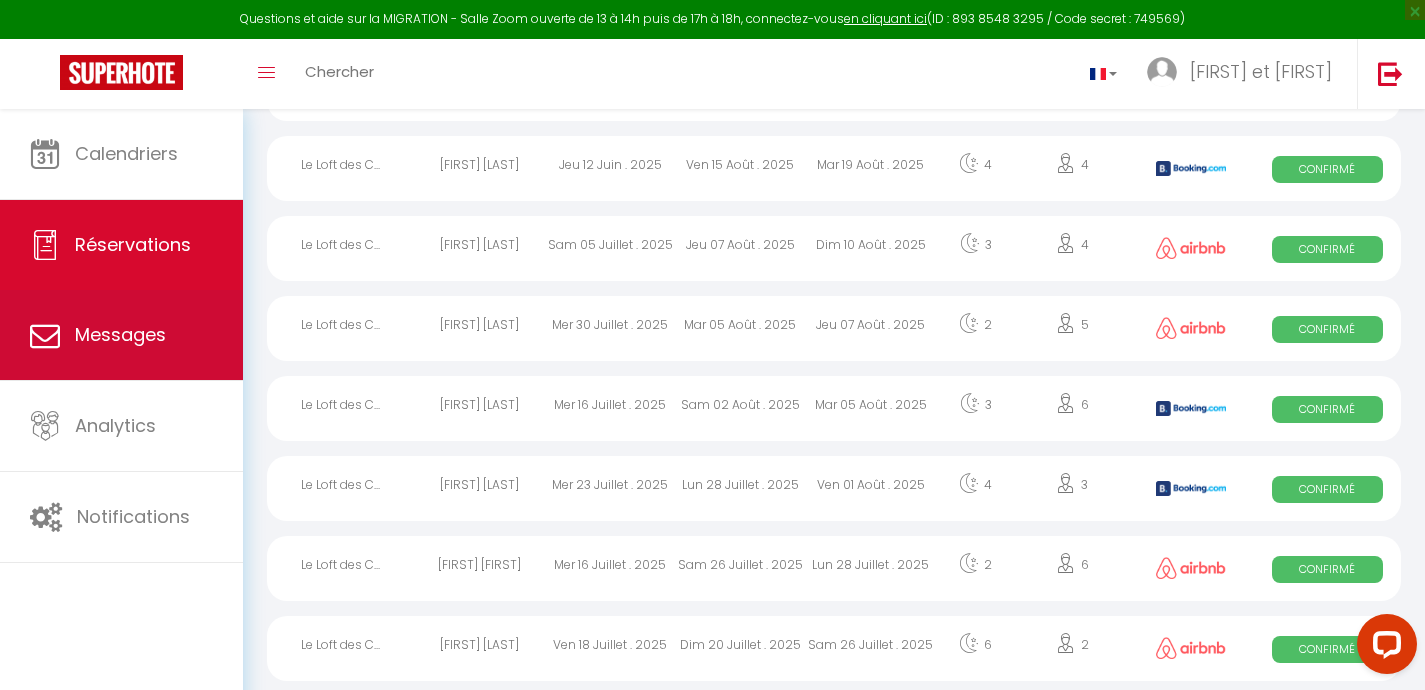 select on "message" 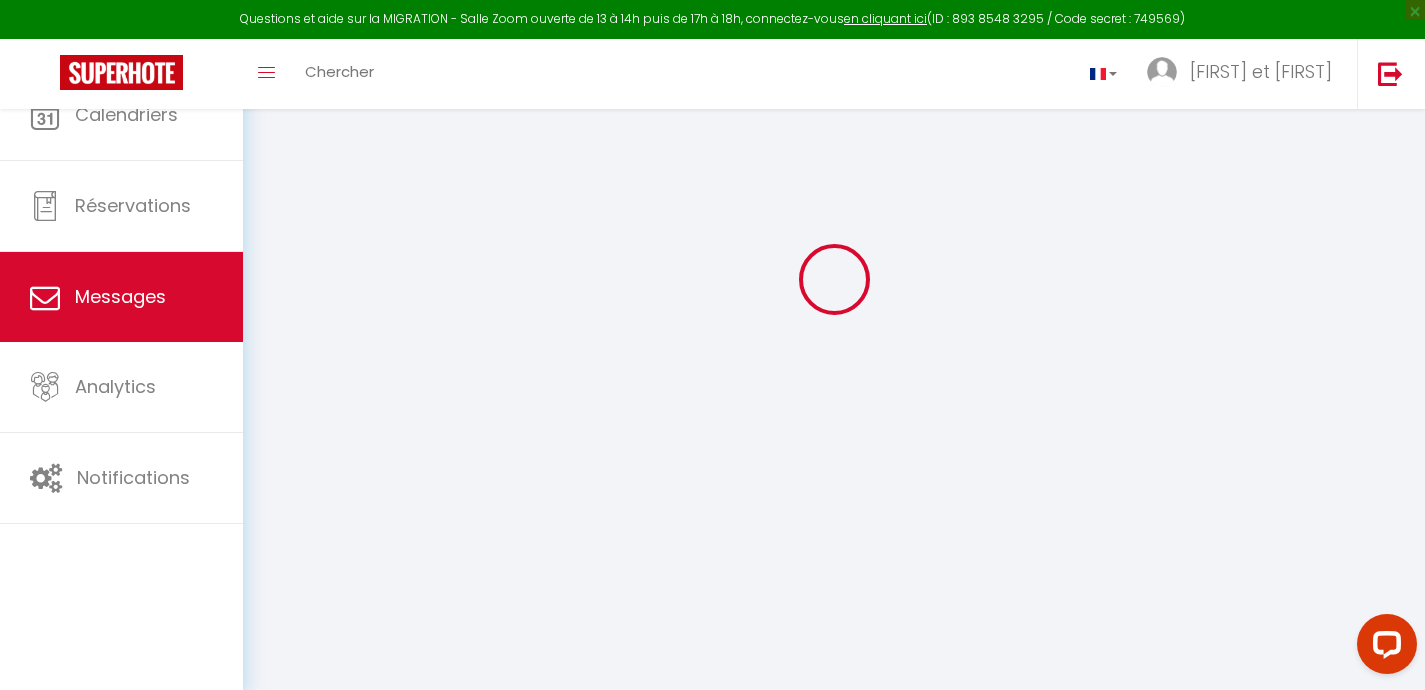 scroll, scrollTop: 0, scrollLeft: 0, axis: both 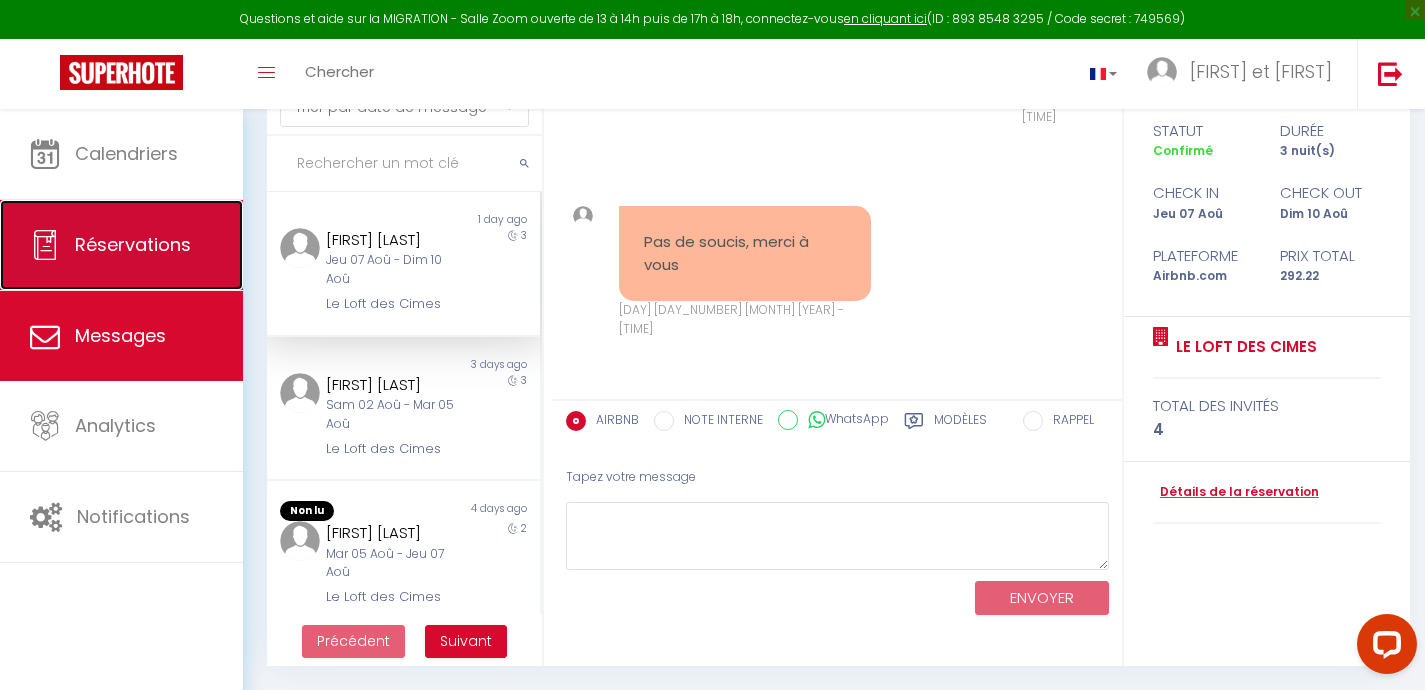 click on "Réservations" at bounding box center (133, 244) 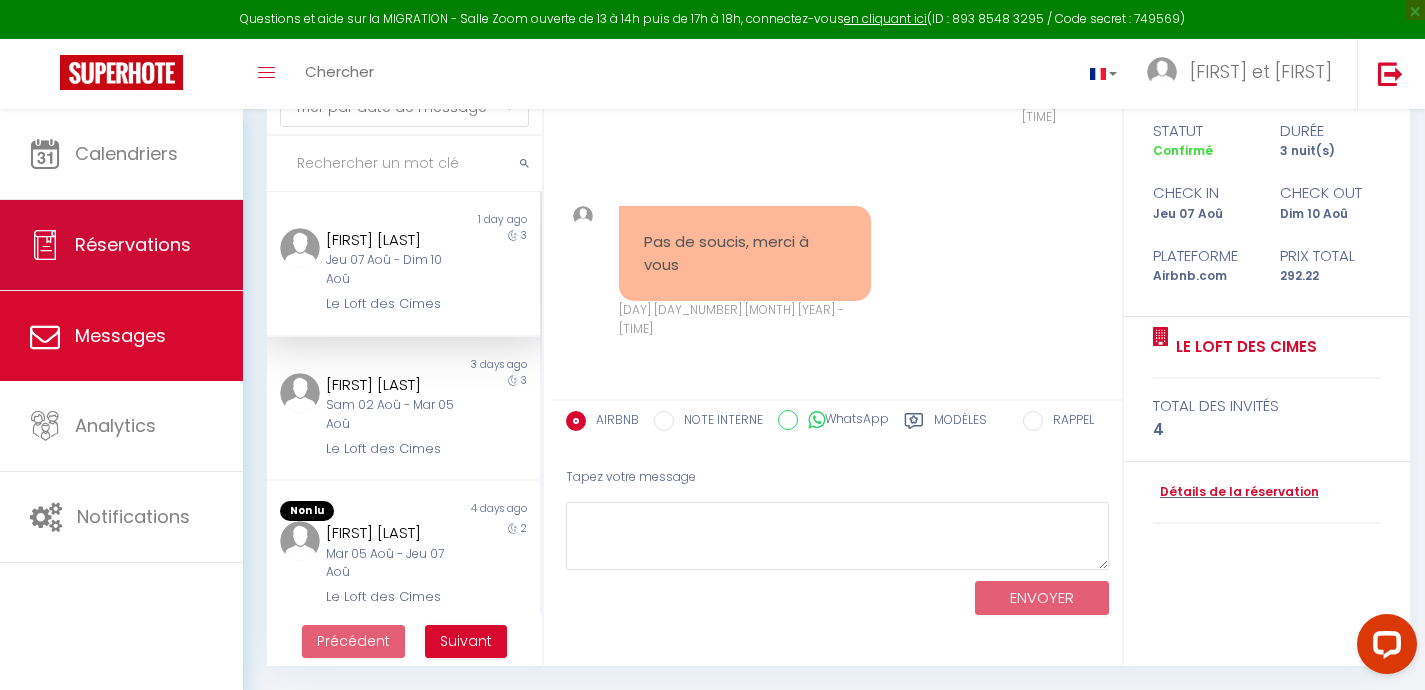 select on "not_cancelled" 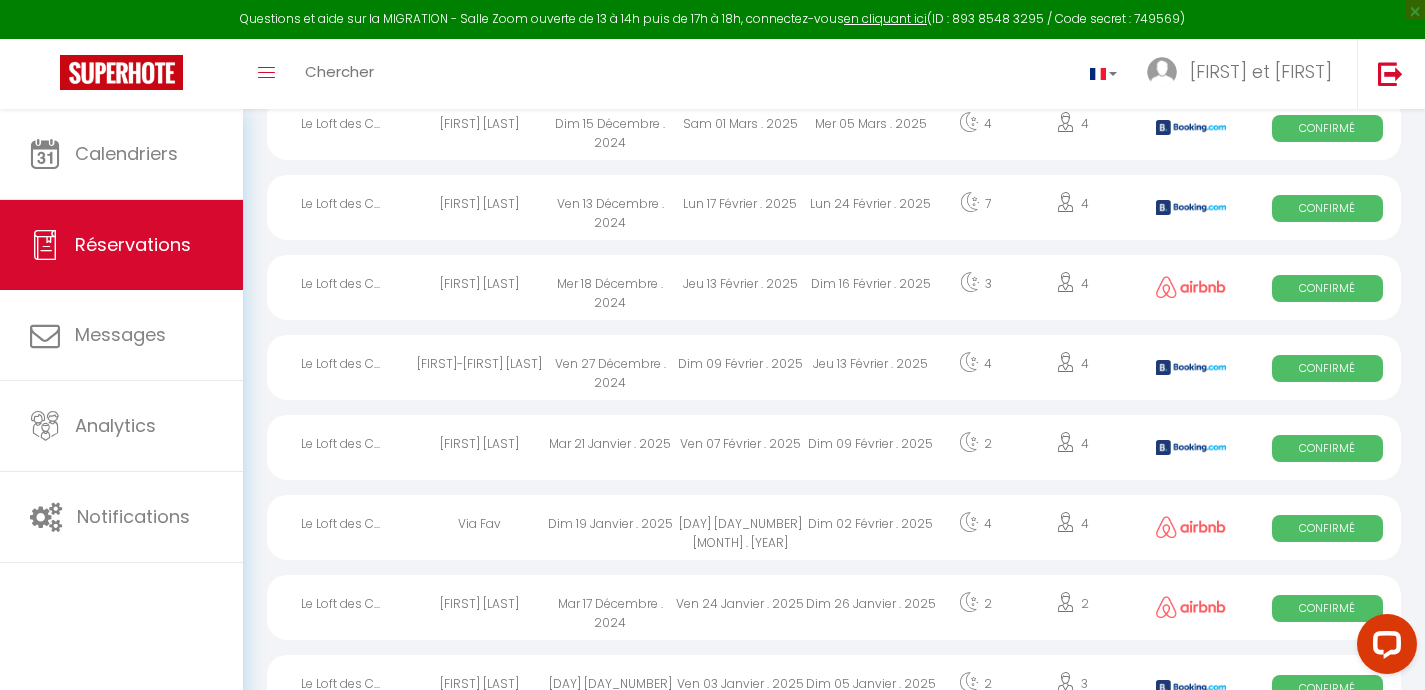 scroll, scrollTop: 2039, scrollLeft: 0, axis: vertical 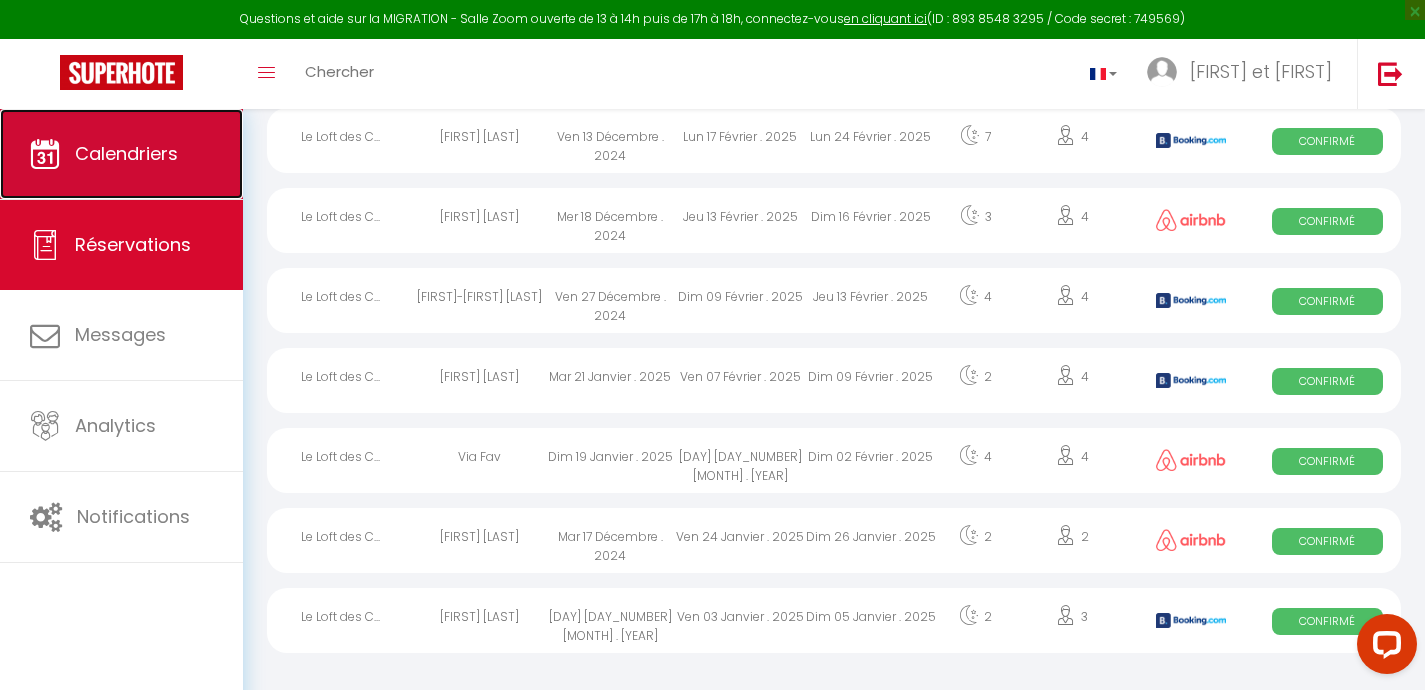 click at bounding box center [45, 154] 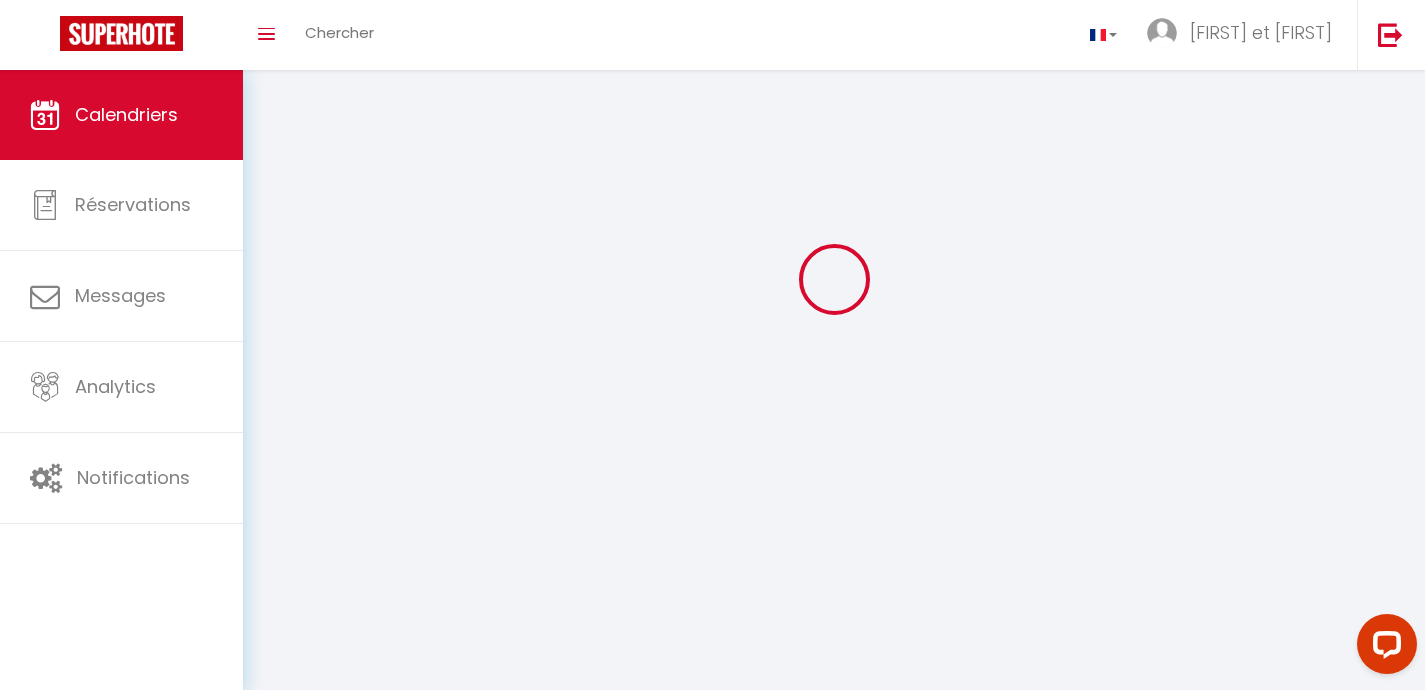 scroll, scrollTop: 0, scrollLeft: 0, axis: both 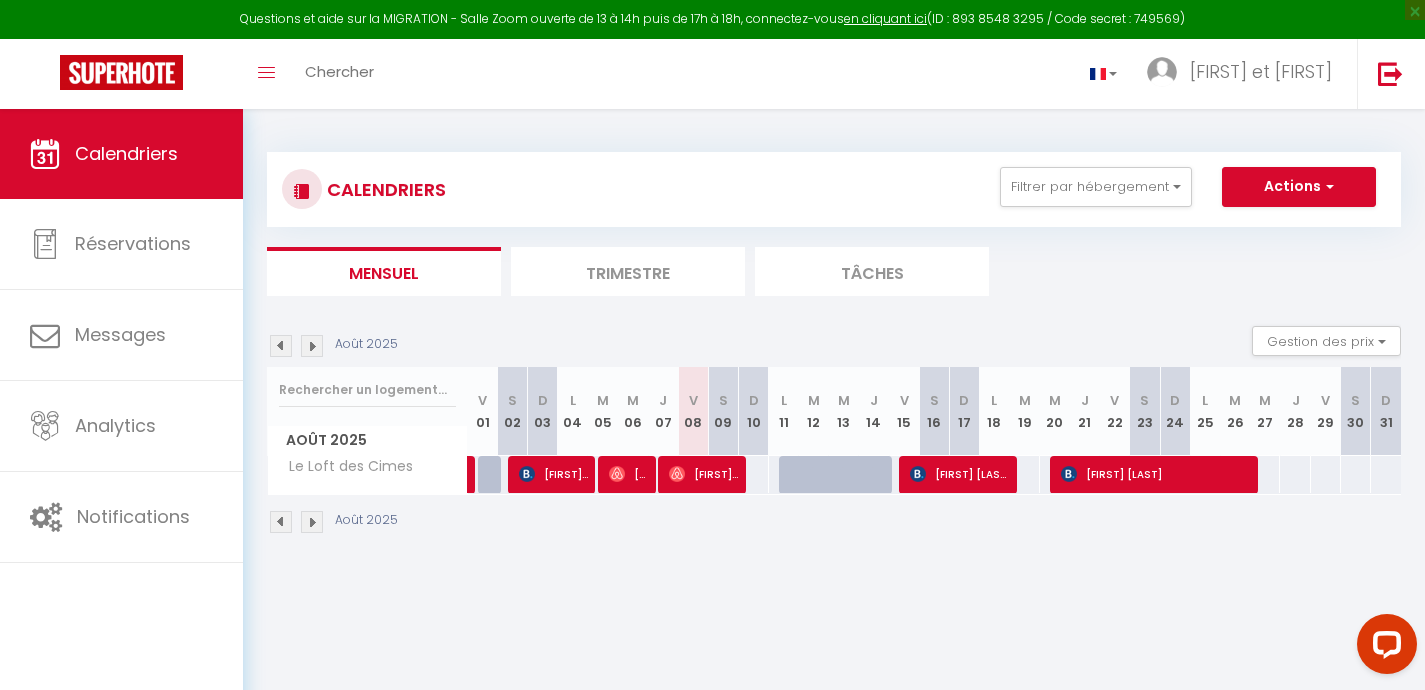 click at bounding box center [825, 486] 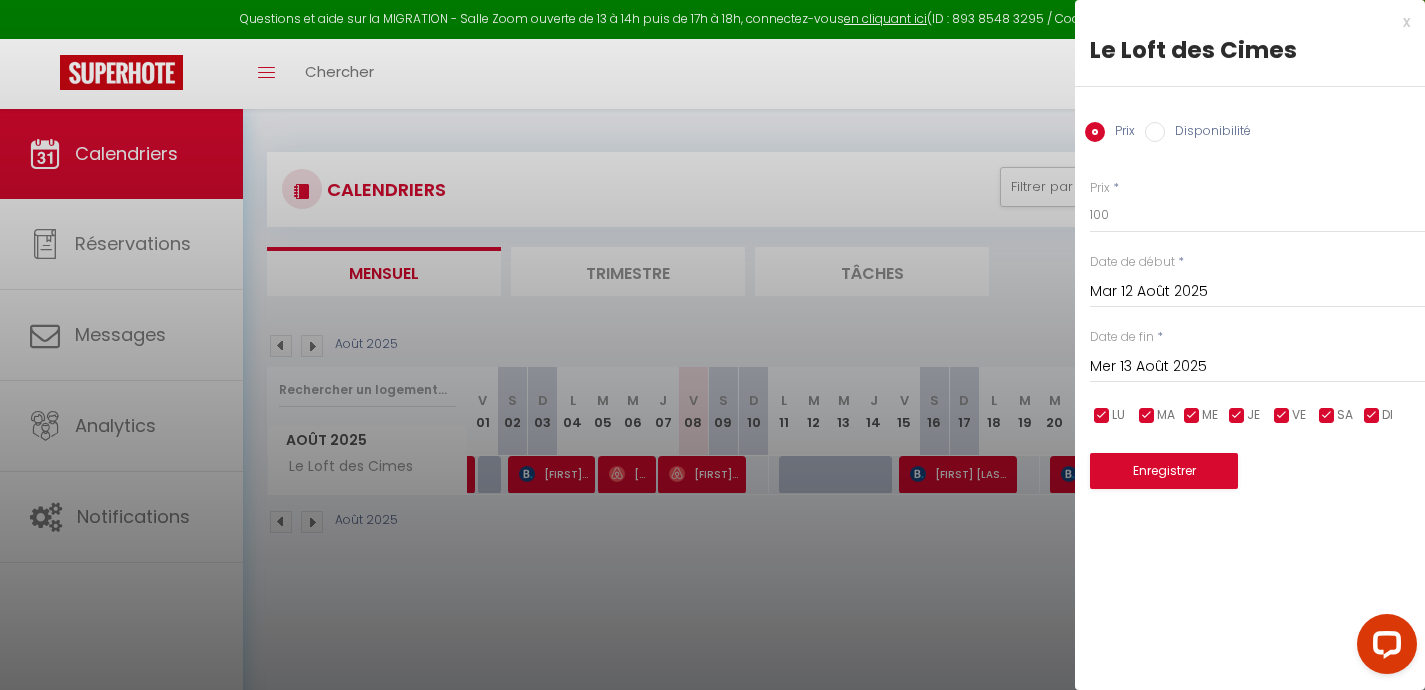 click at bounding box center [712, 345] 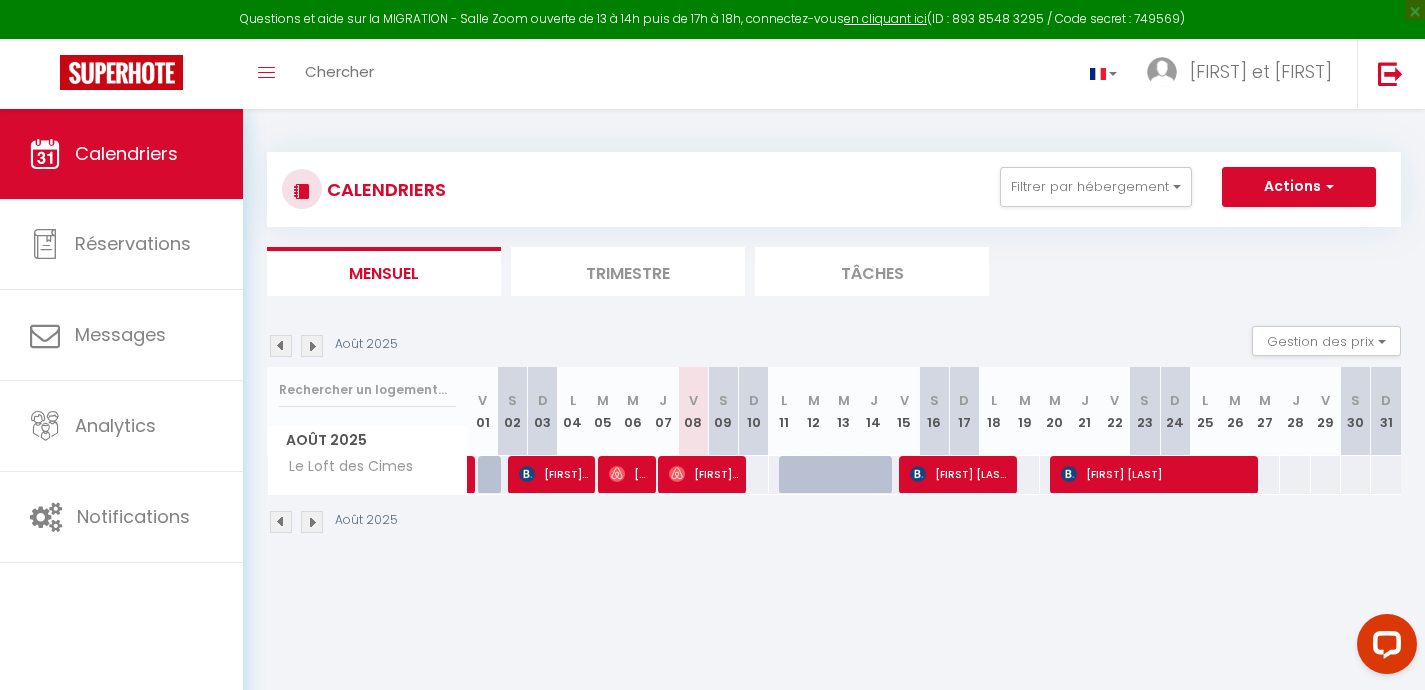 click at bounding box center [312, 346] 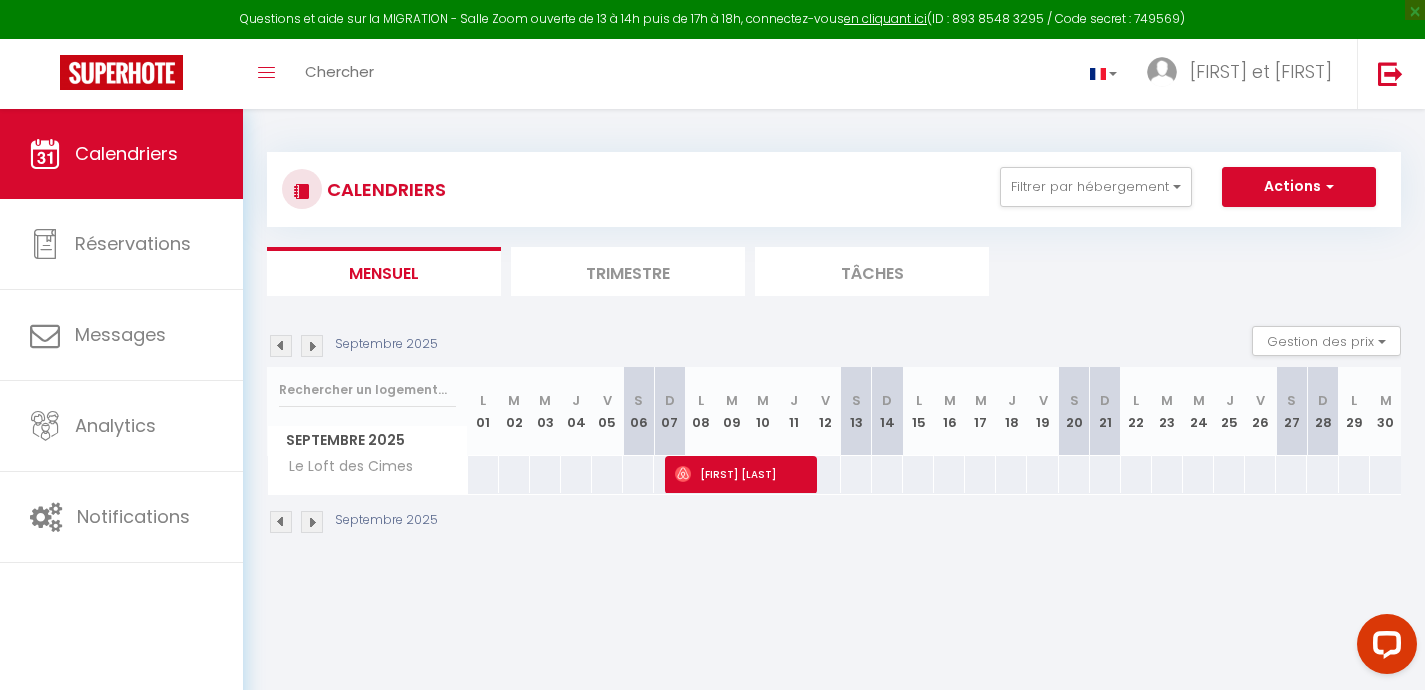 click at bounding box center (312, 346) 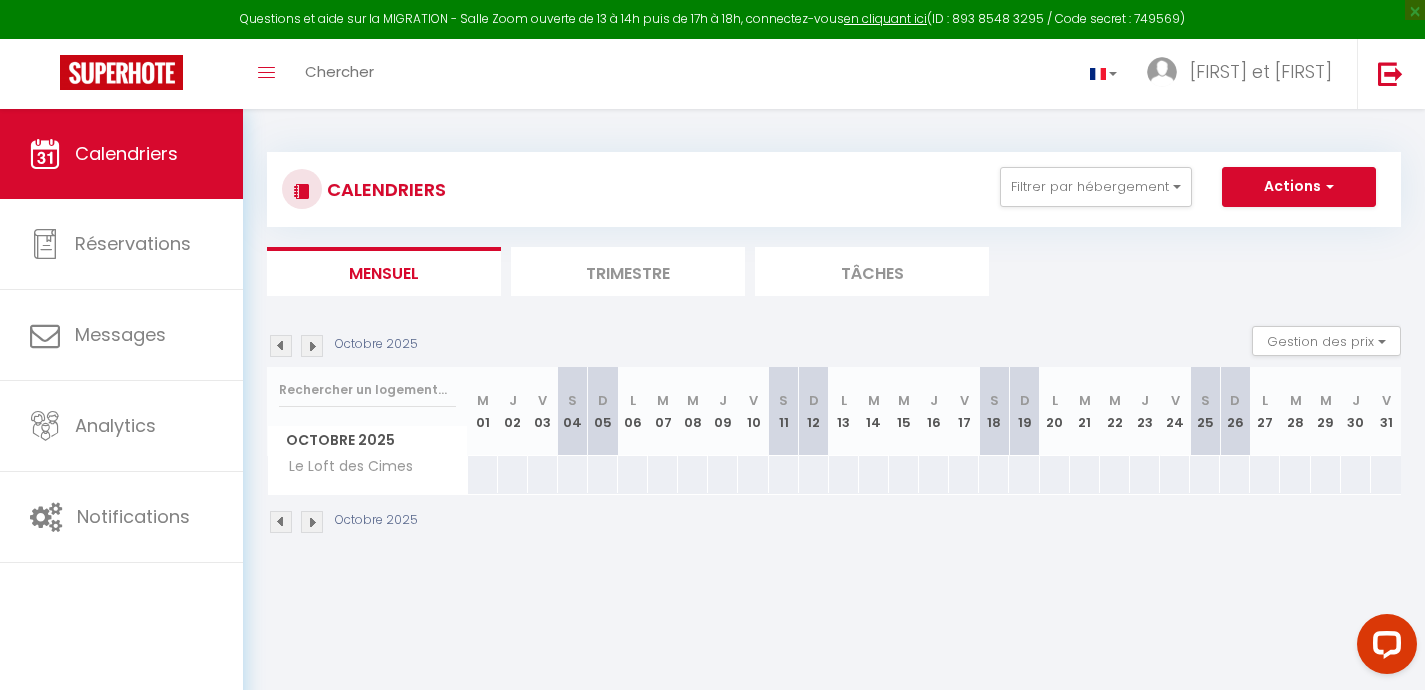 click at bounding box center [312, 346] 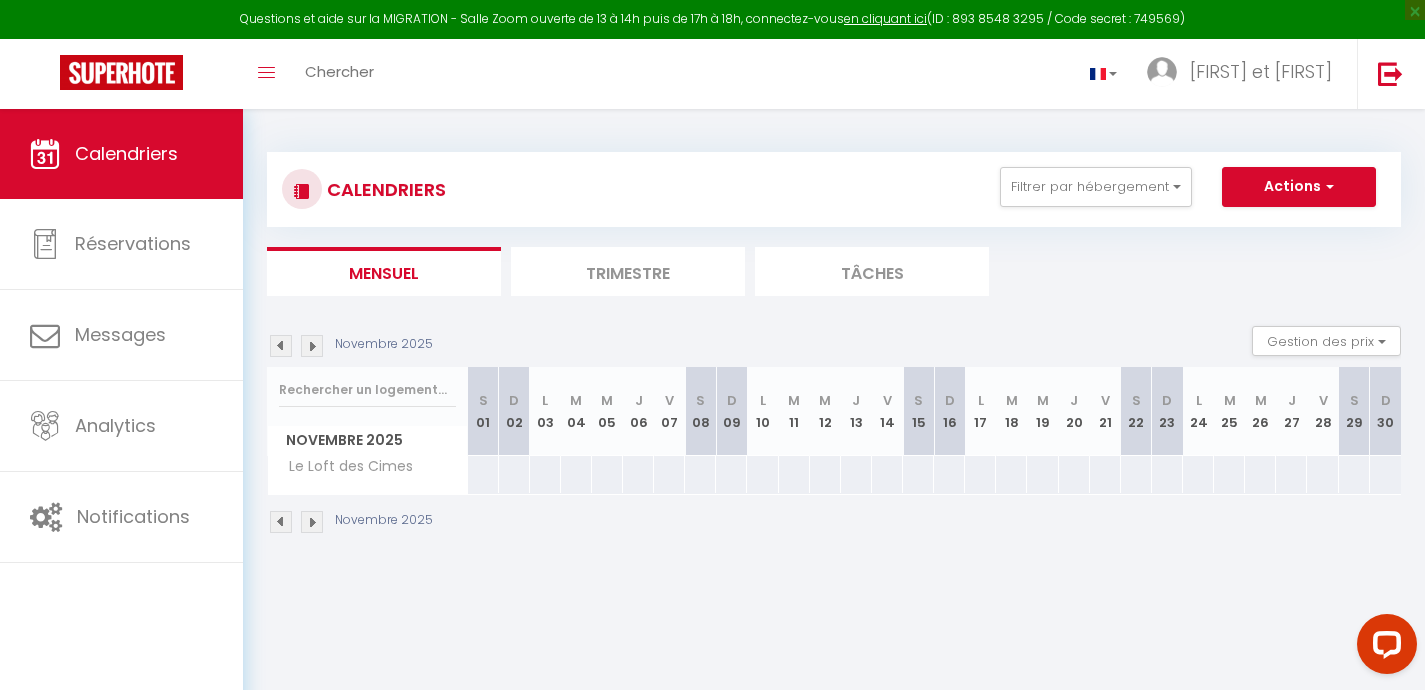 click at bounding box center (312, 346) 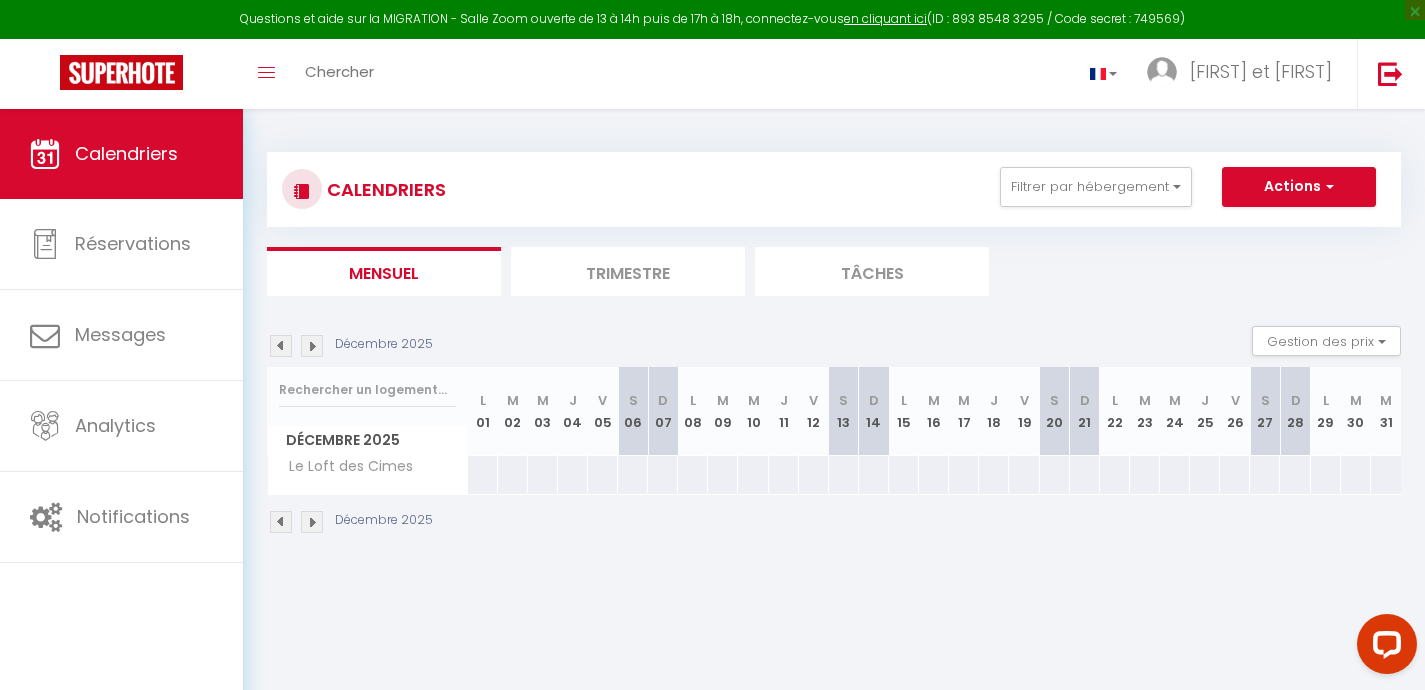click at bounding box center [281, 346] 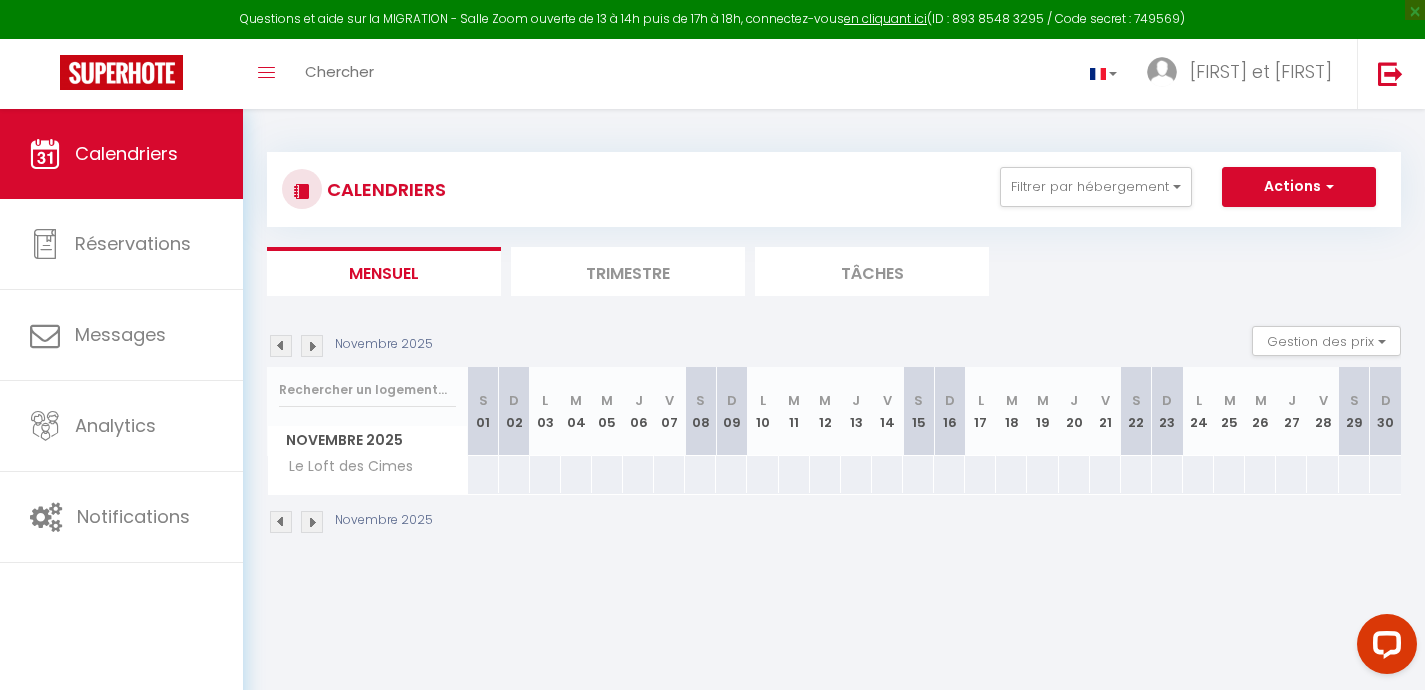 click at bounding box center [281, 346] 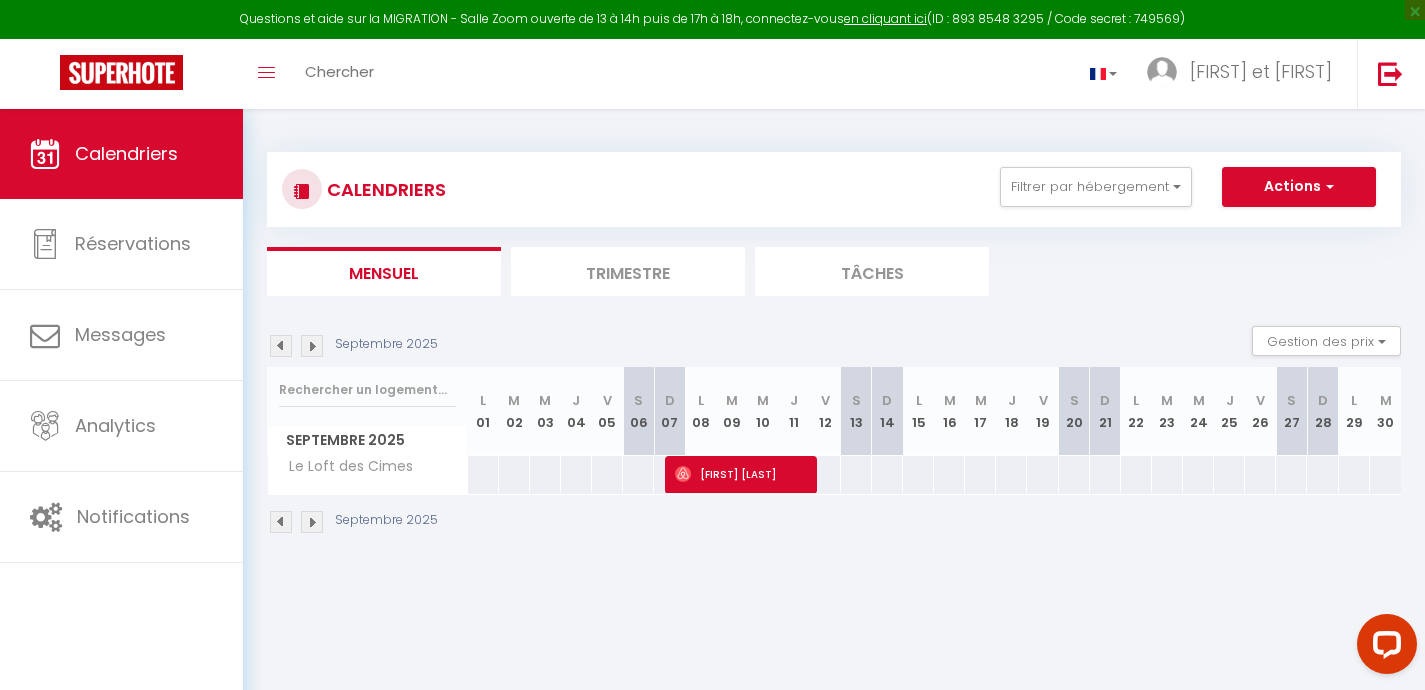click at bounding box center [281, 346] 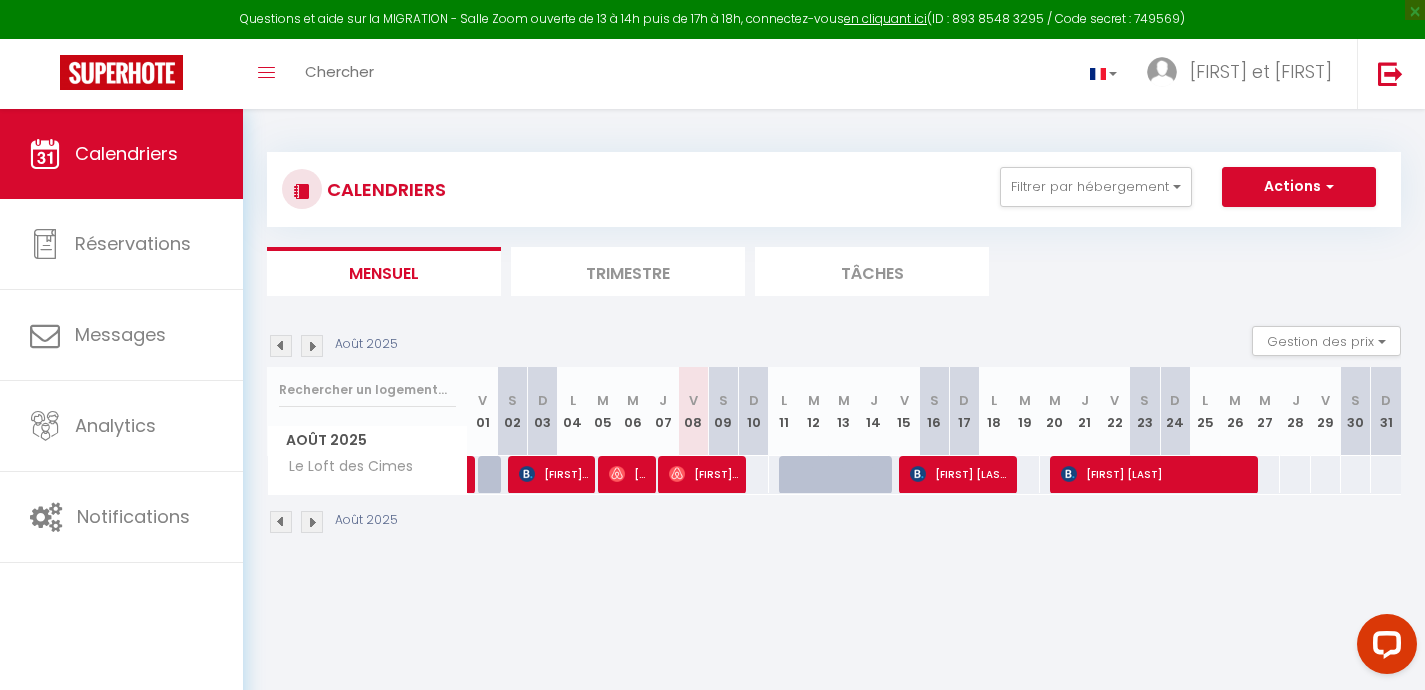click at bounding box center [281, 346] 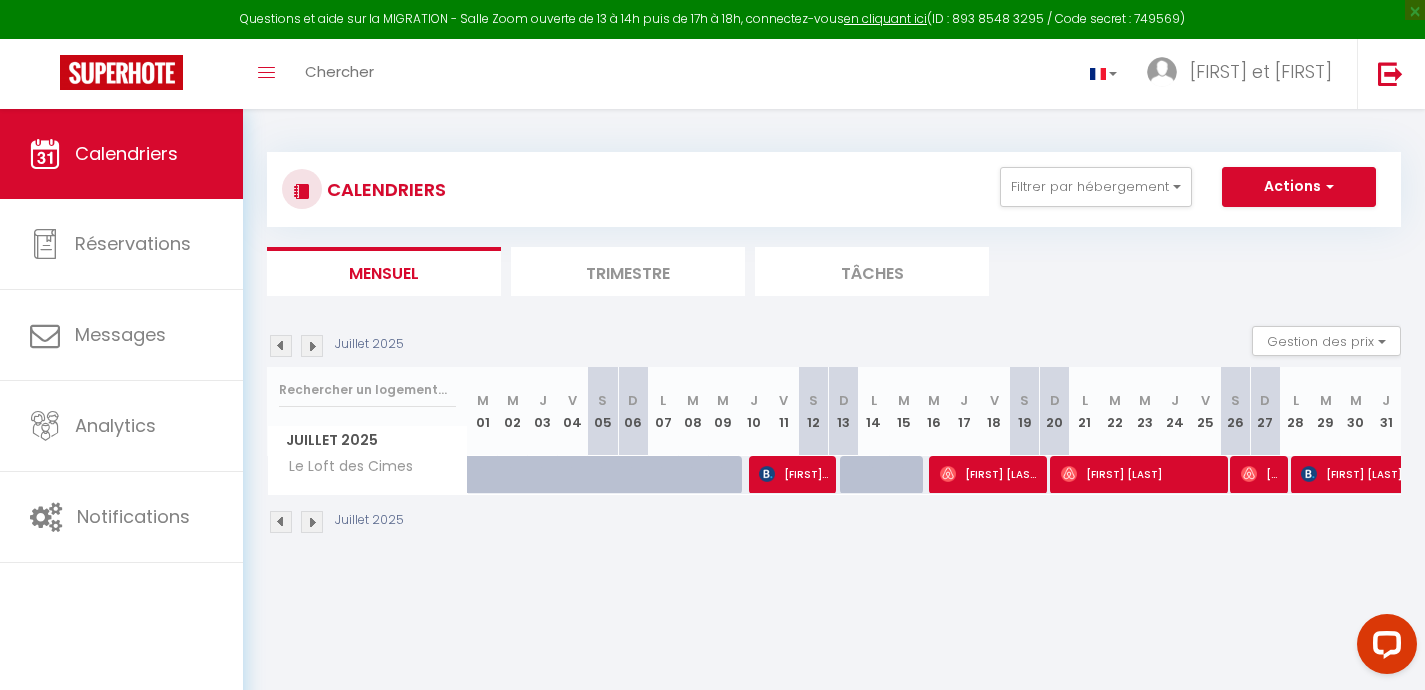 click at bounding box center (312, 346) 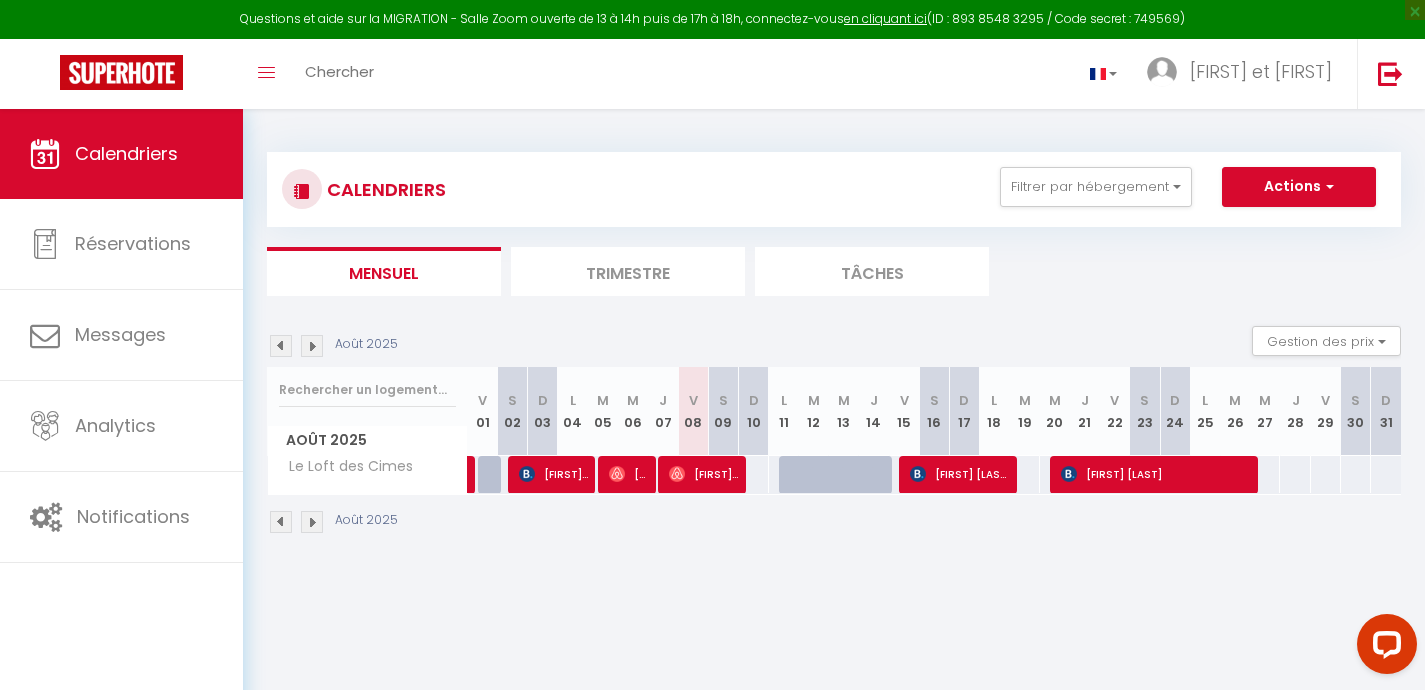 scroll, scrollTop: 23, scrollLeft: 0, axis: vertical 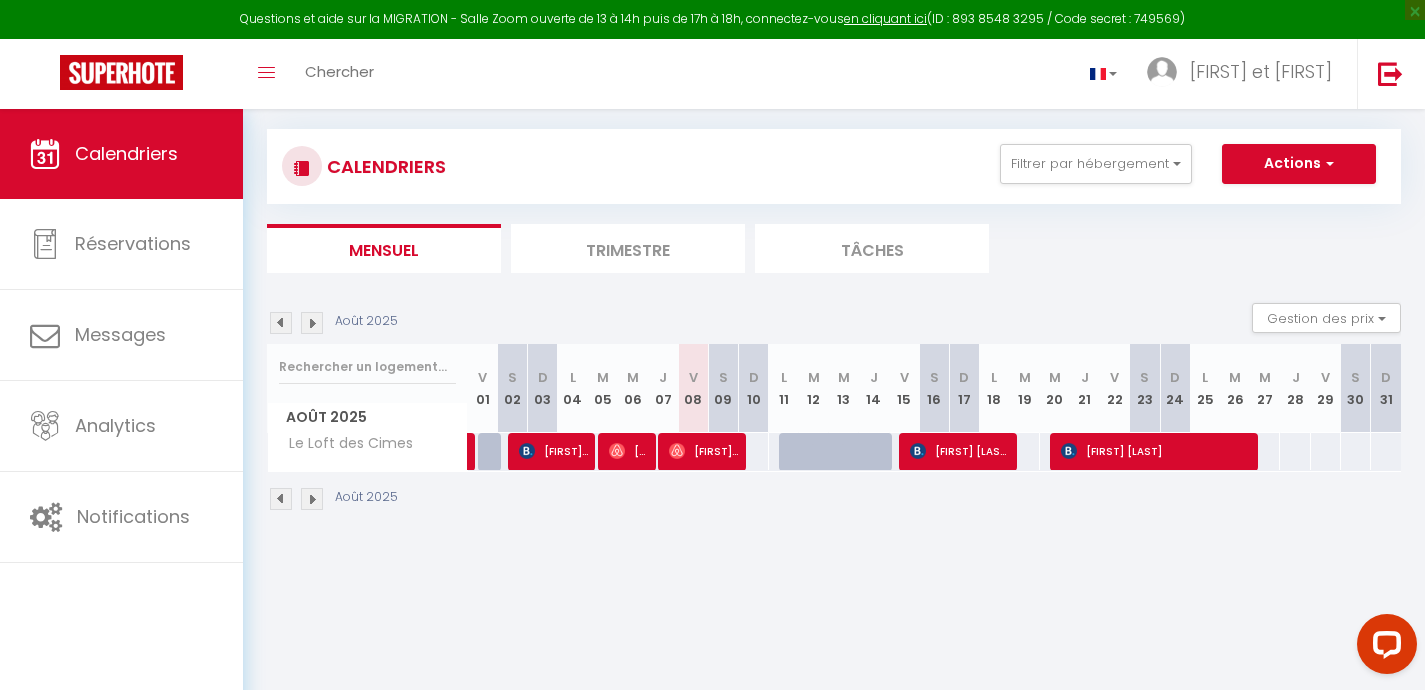 click at bounding box center [794, 452] 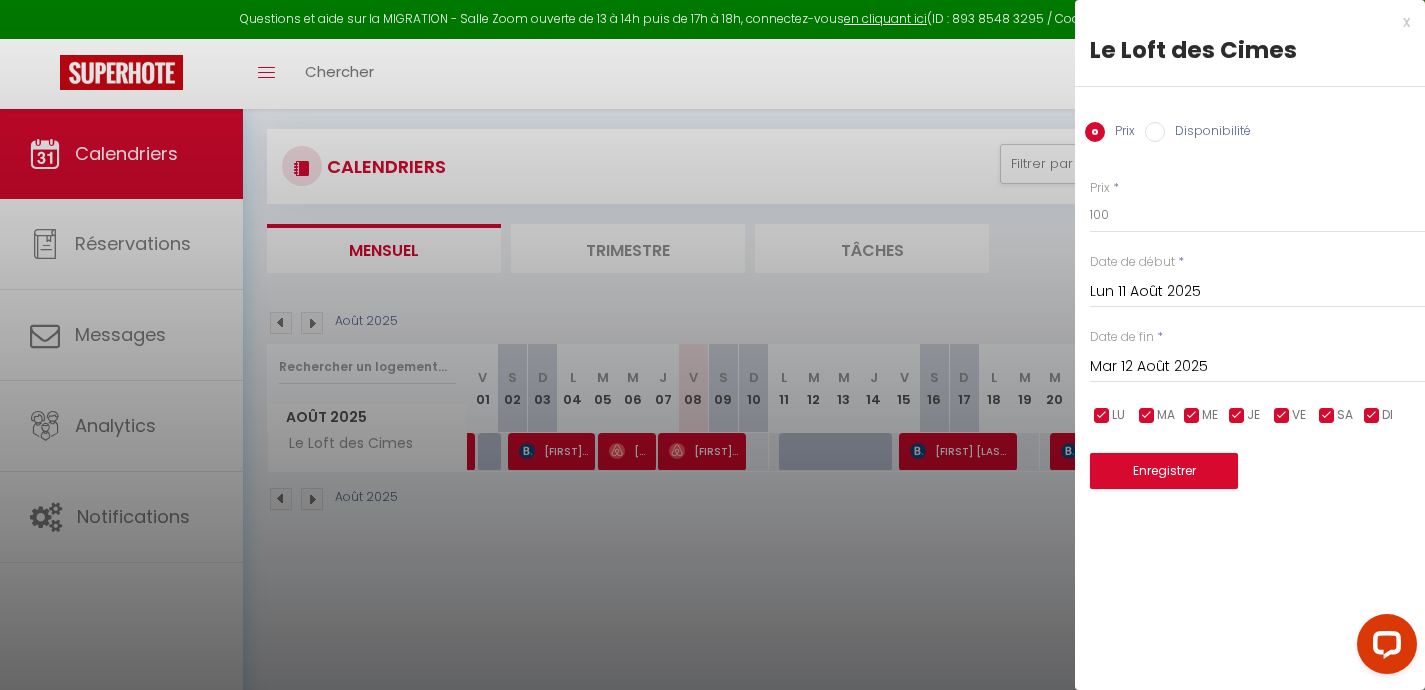 click on "x" at bounding box center (1242, 22) 